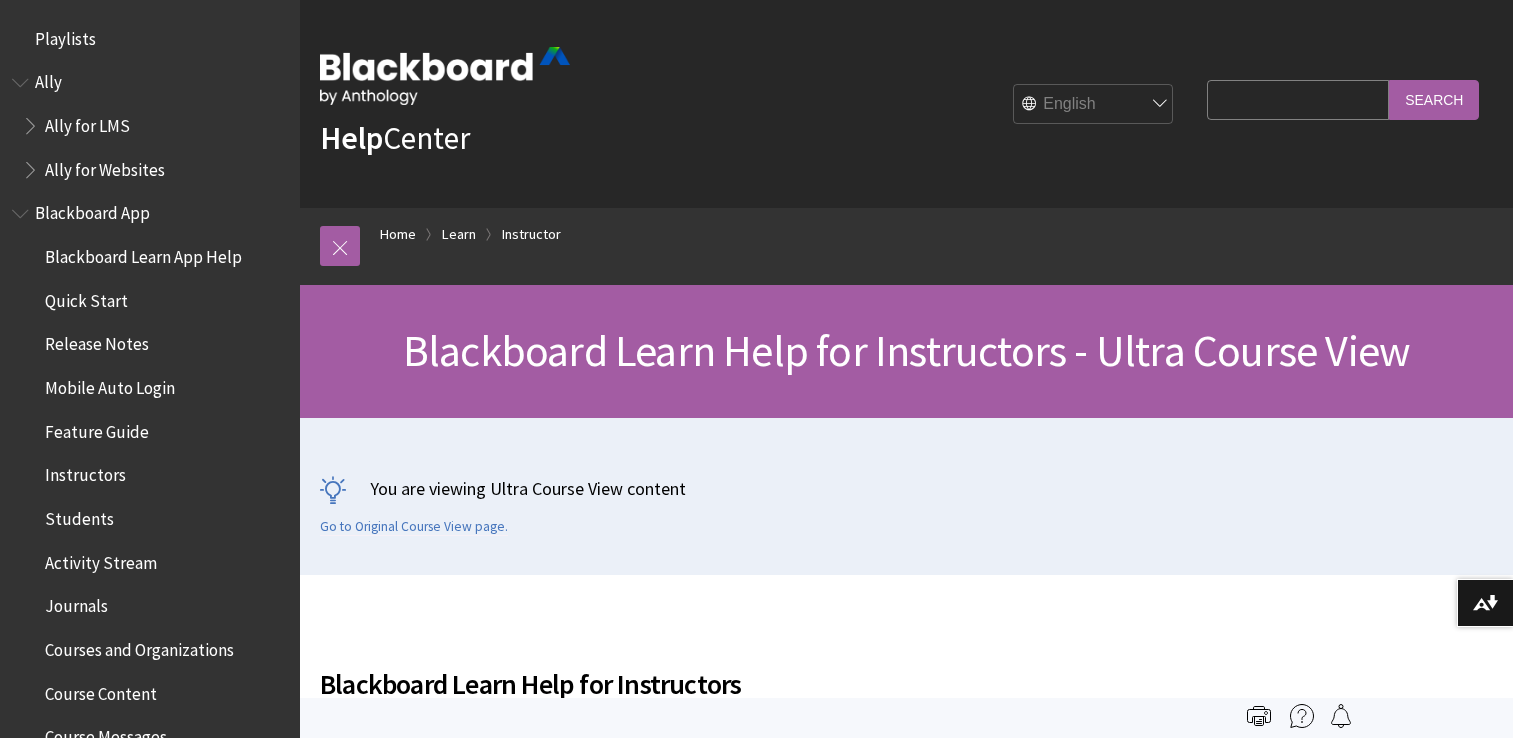 scroll, scrollTop: 0, scrollLeft: 0, axis: both 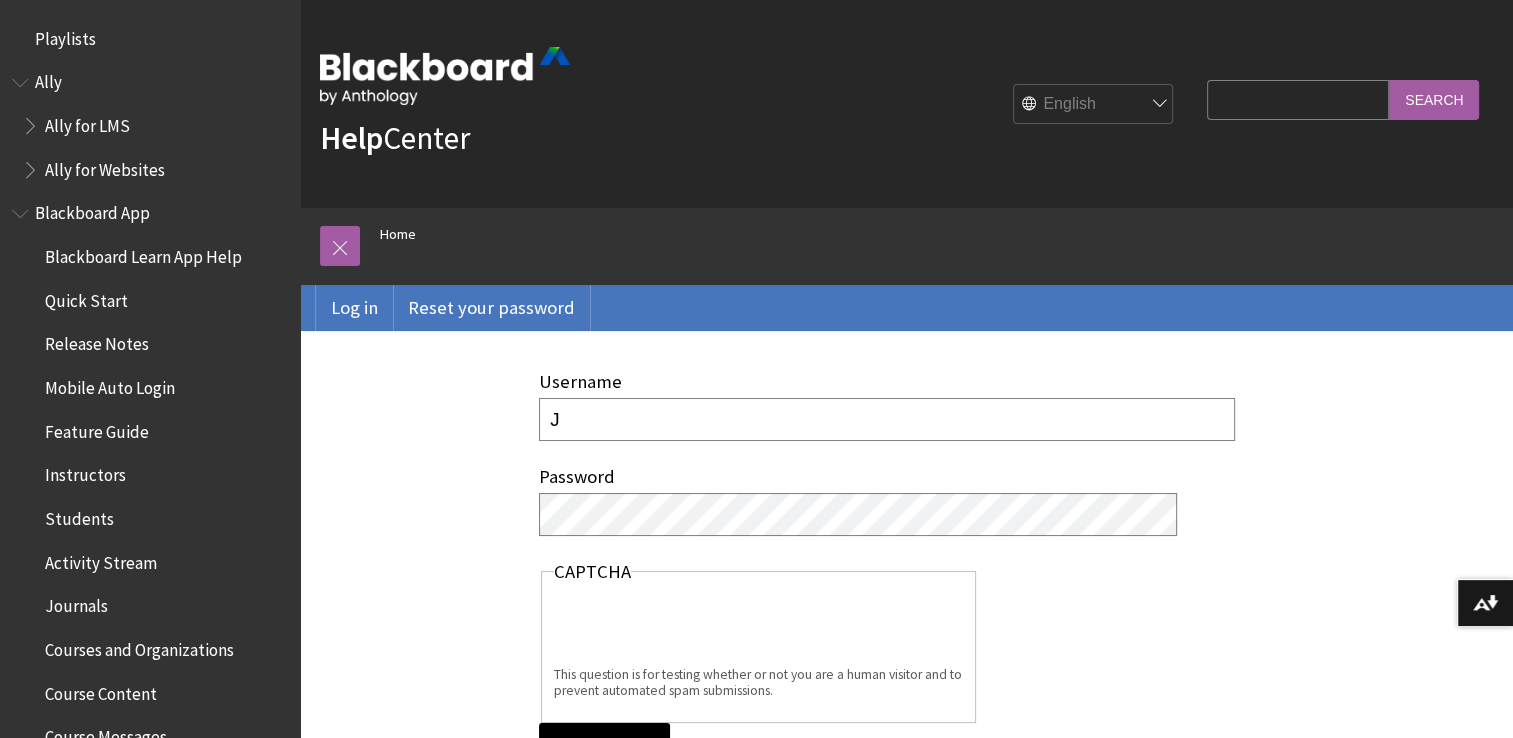 click on "Log in" at bounding box center (604, 754) 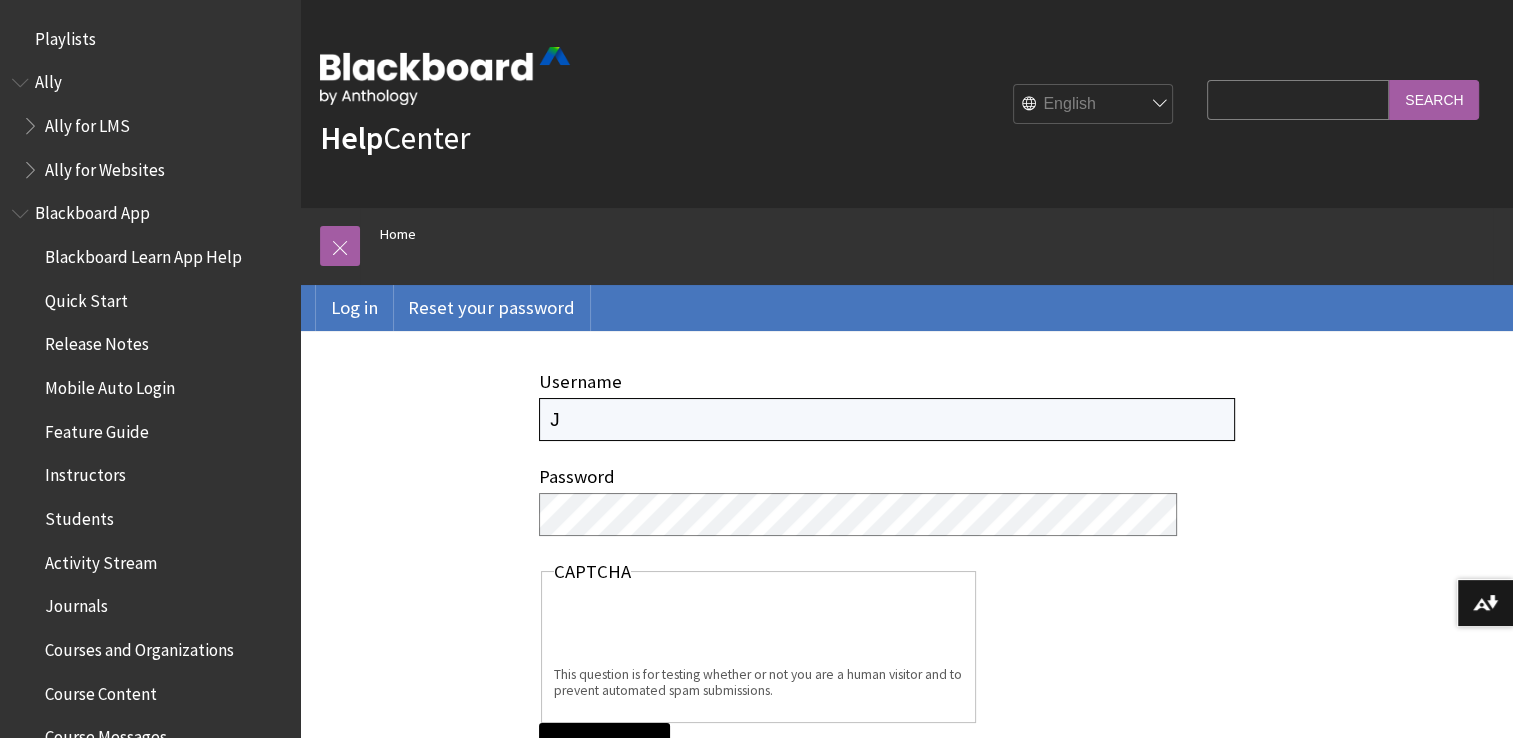 click on "J" at bounding box center (887, 419) 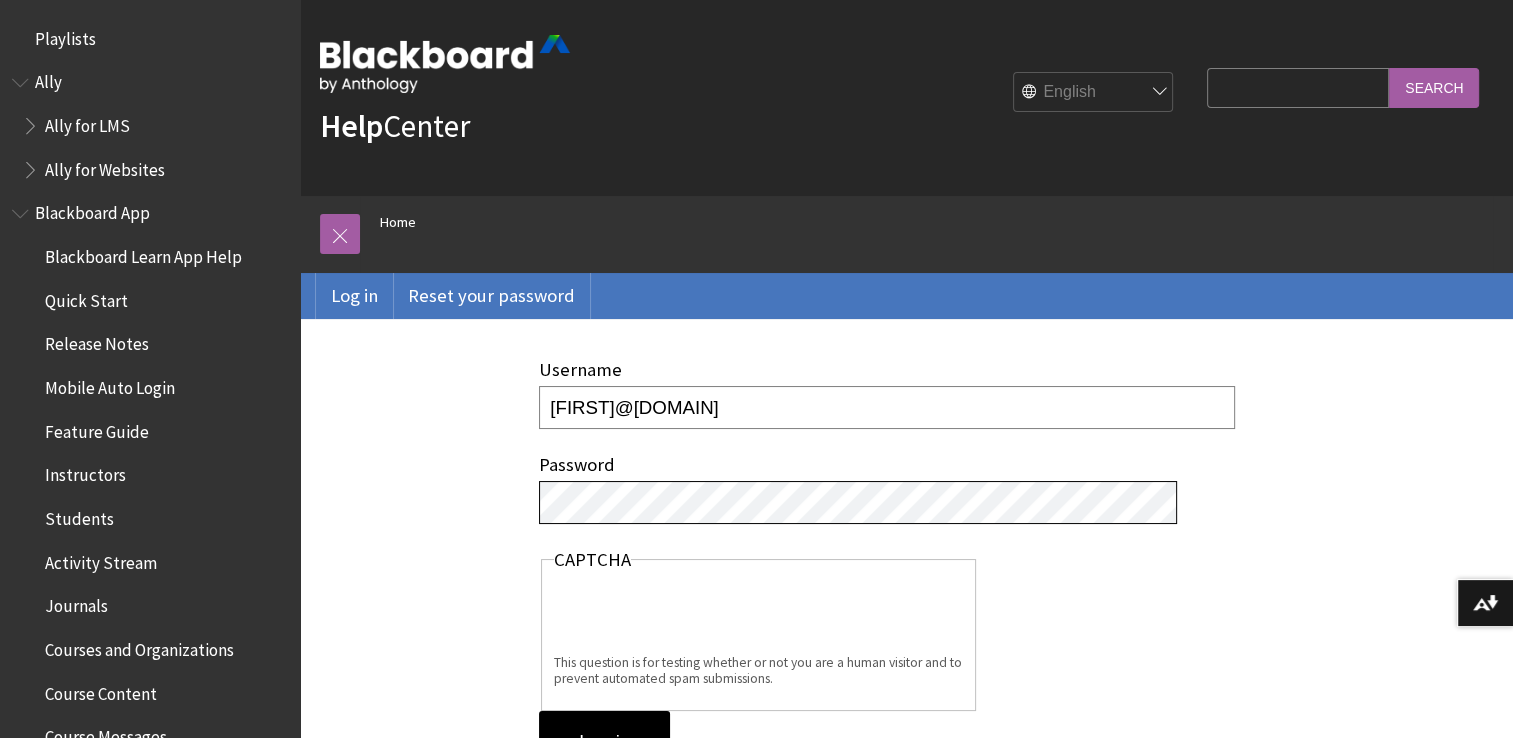 scroll, scrollTop: 18, scrollLeft: 0, axis: vertical 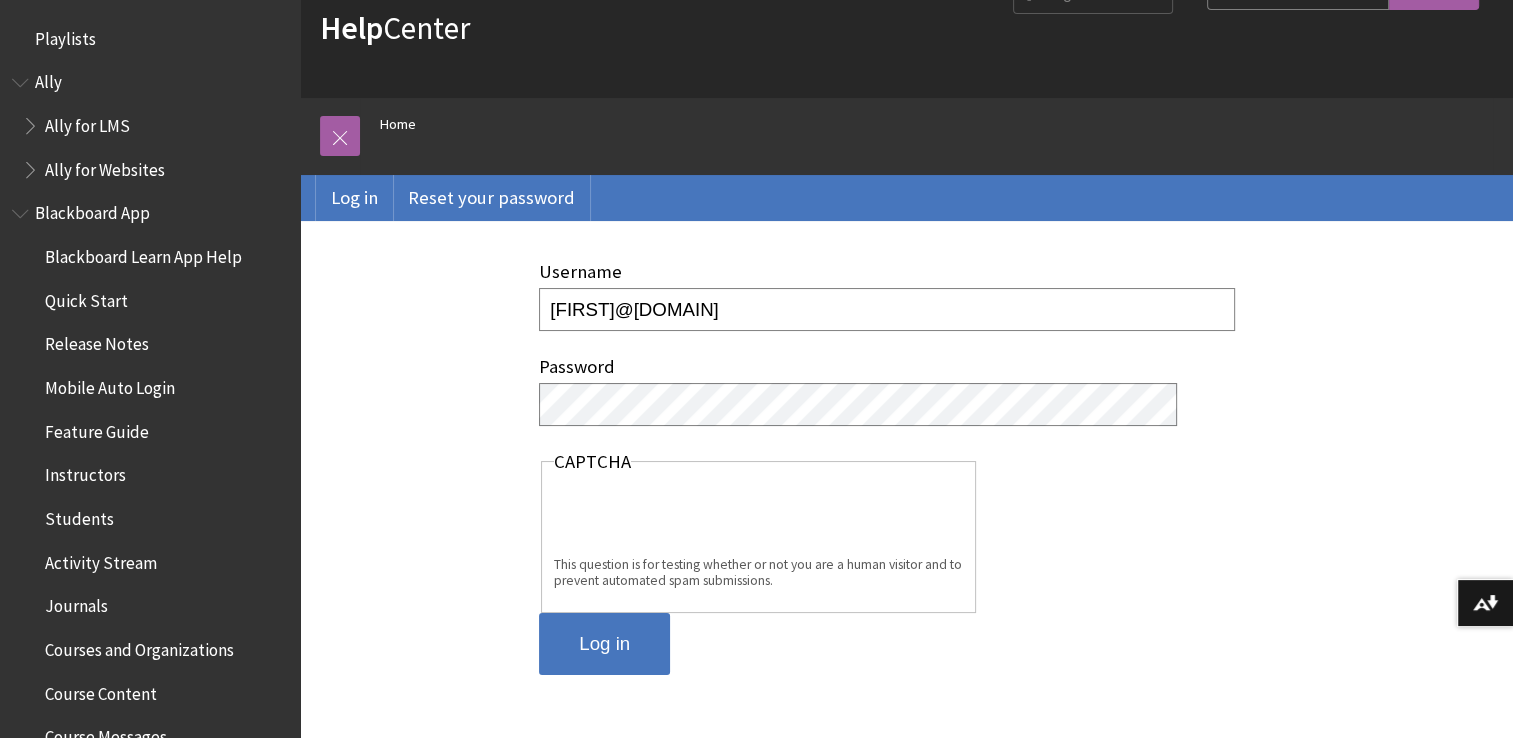 click on "Log in" at bounding box center [604, 644] 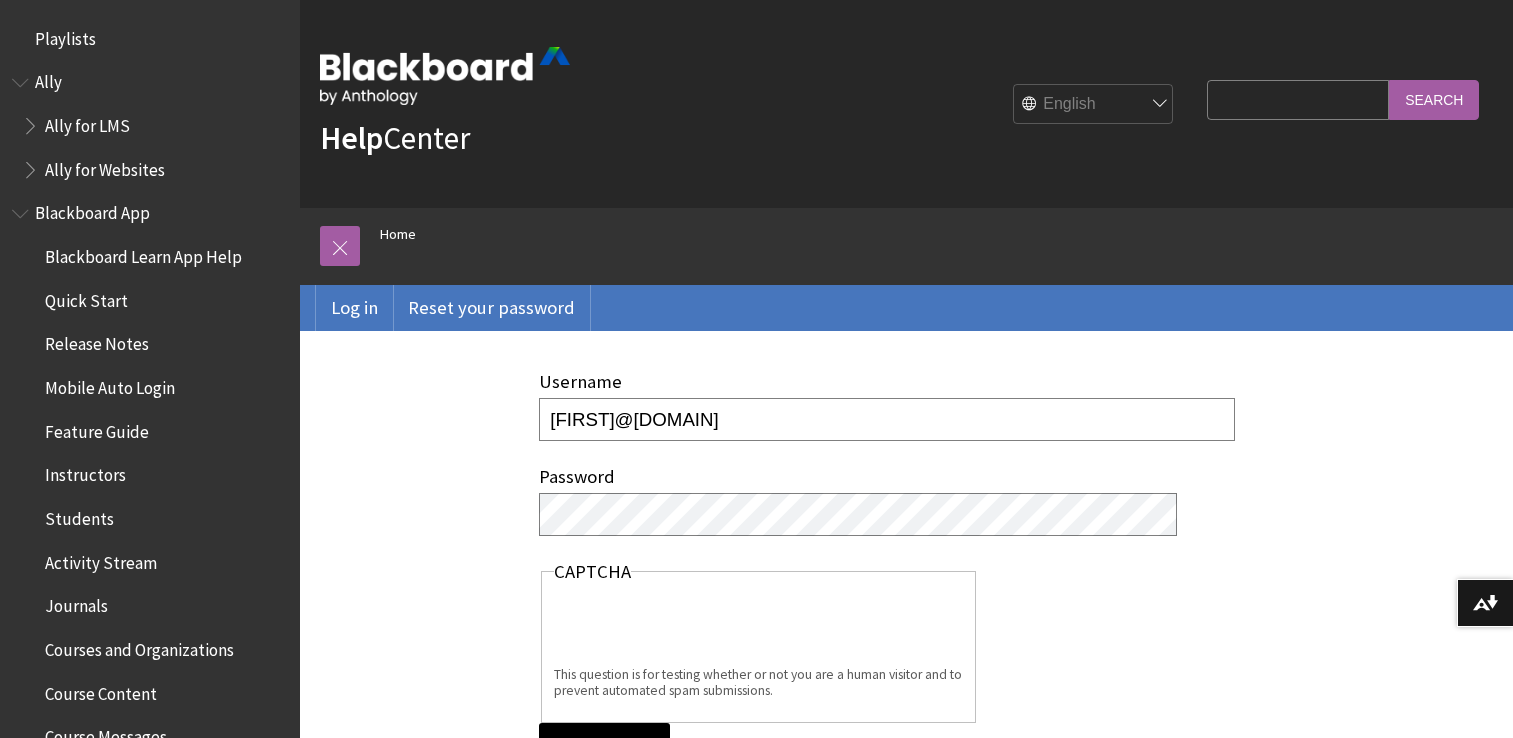 scroll, scrollTop: 0, scrollLeft: 0, axis: both 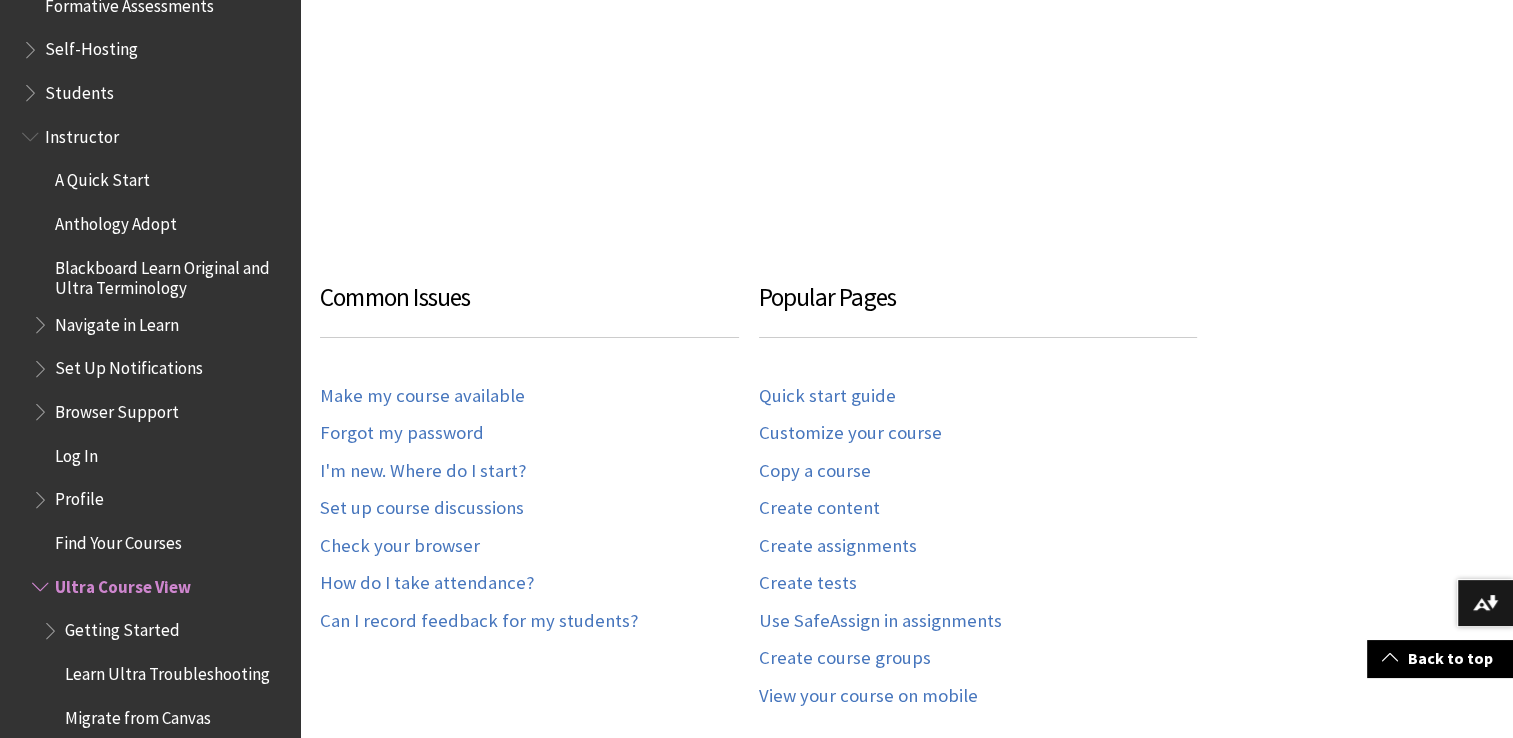 click on "Log In" at bounding box center (160, 456) 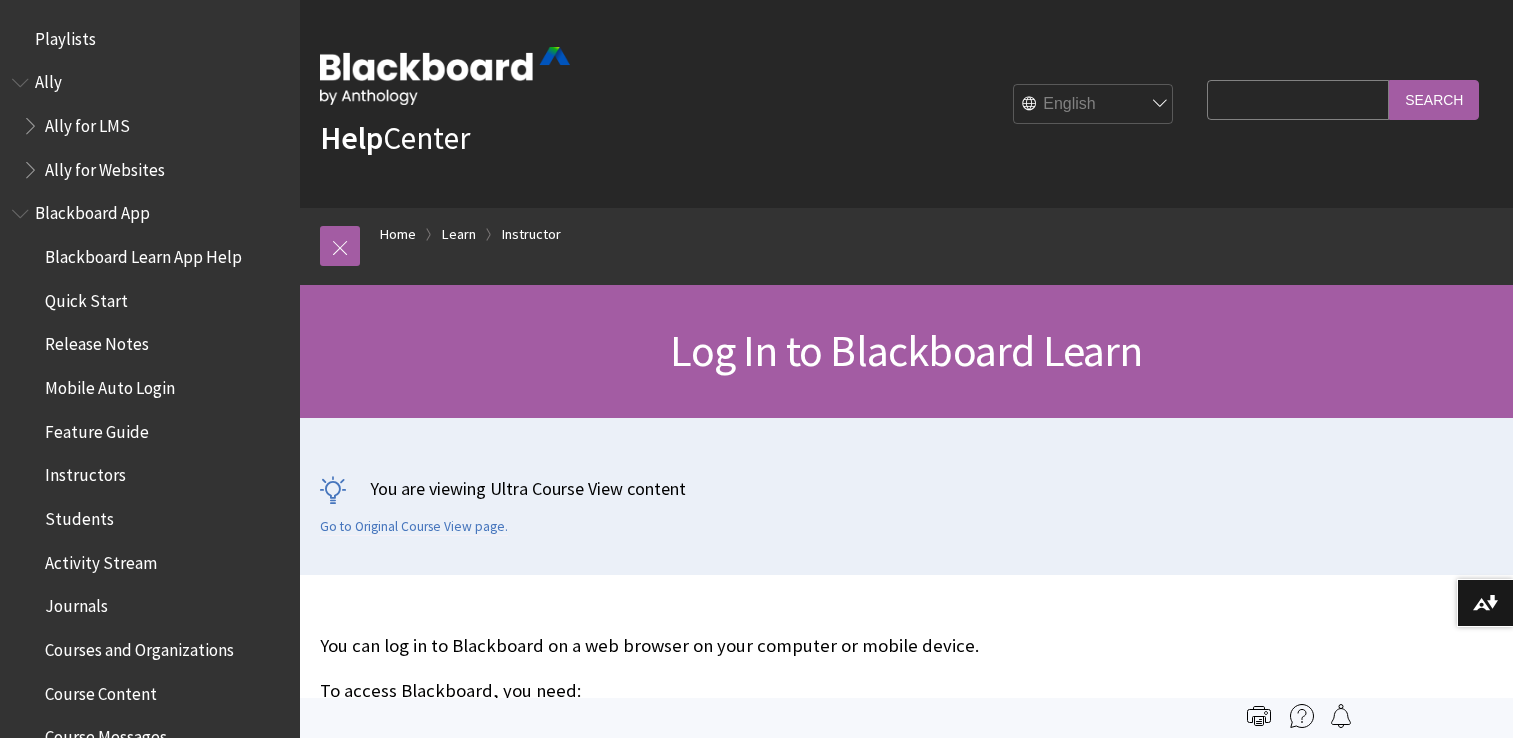 scroll, scrollTop: 0, scrollLeft: 0, axis: both 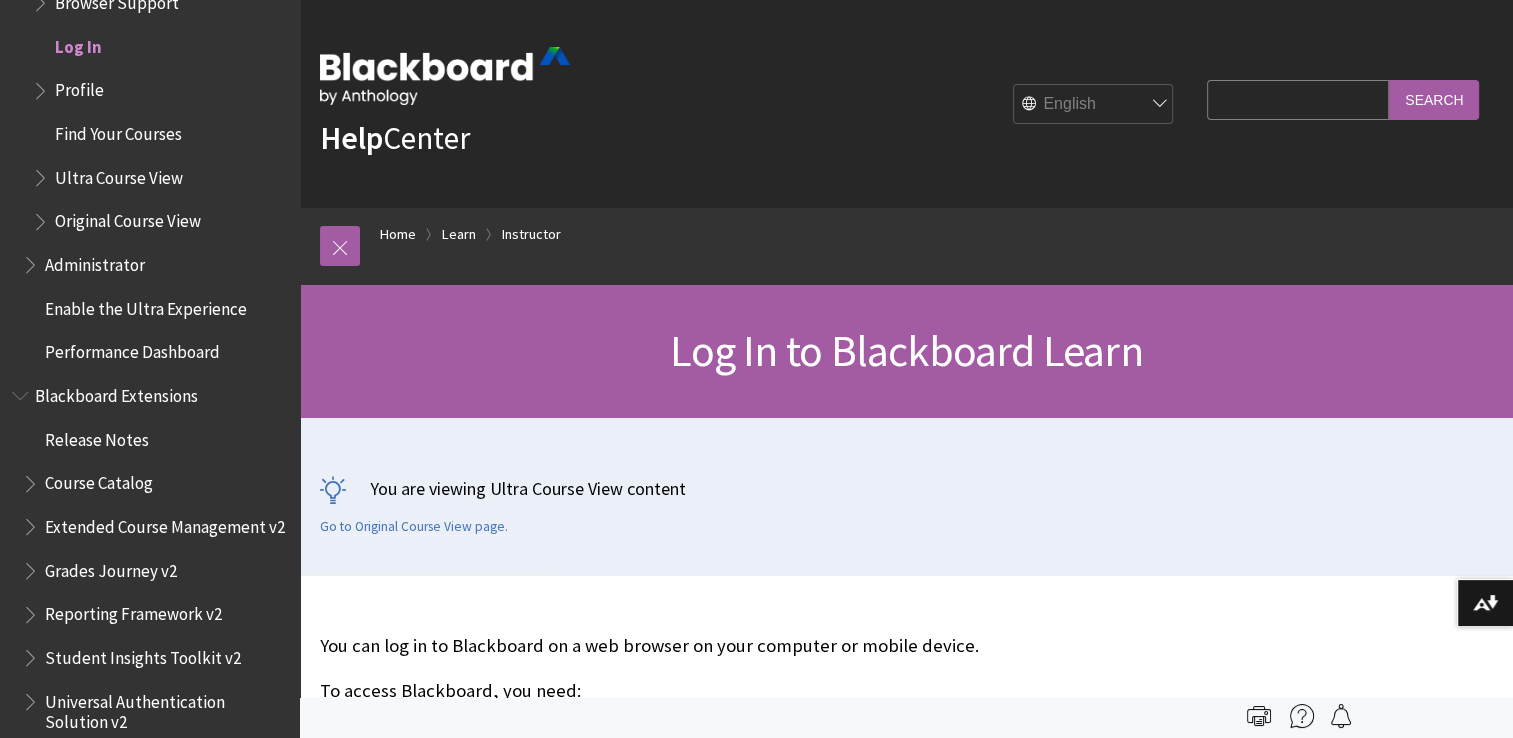 click on "Ultra Course View" at bounding box center [119, 174] 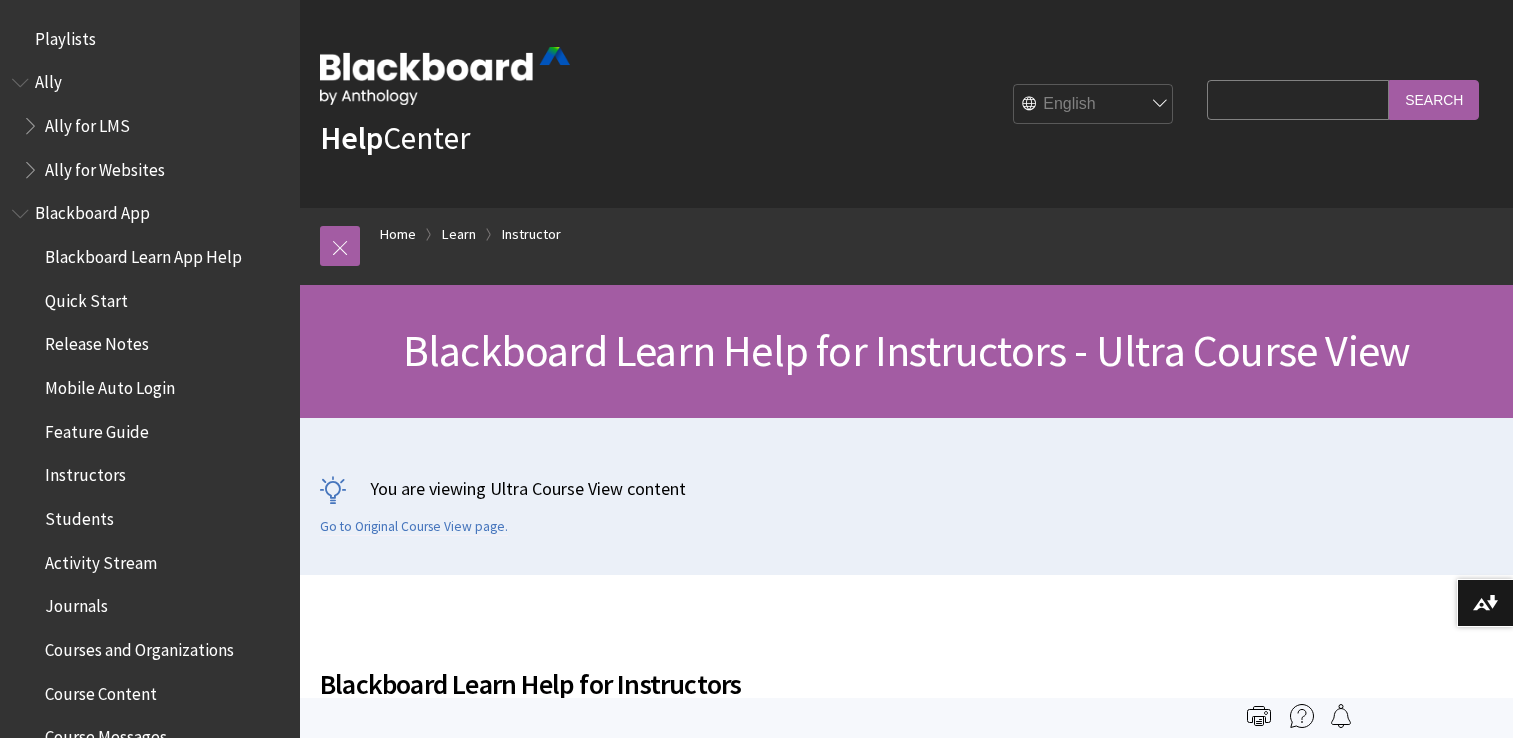scroll, scrollTop: 0, scrollLeft: 0, axis: both 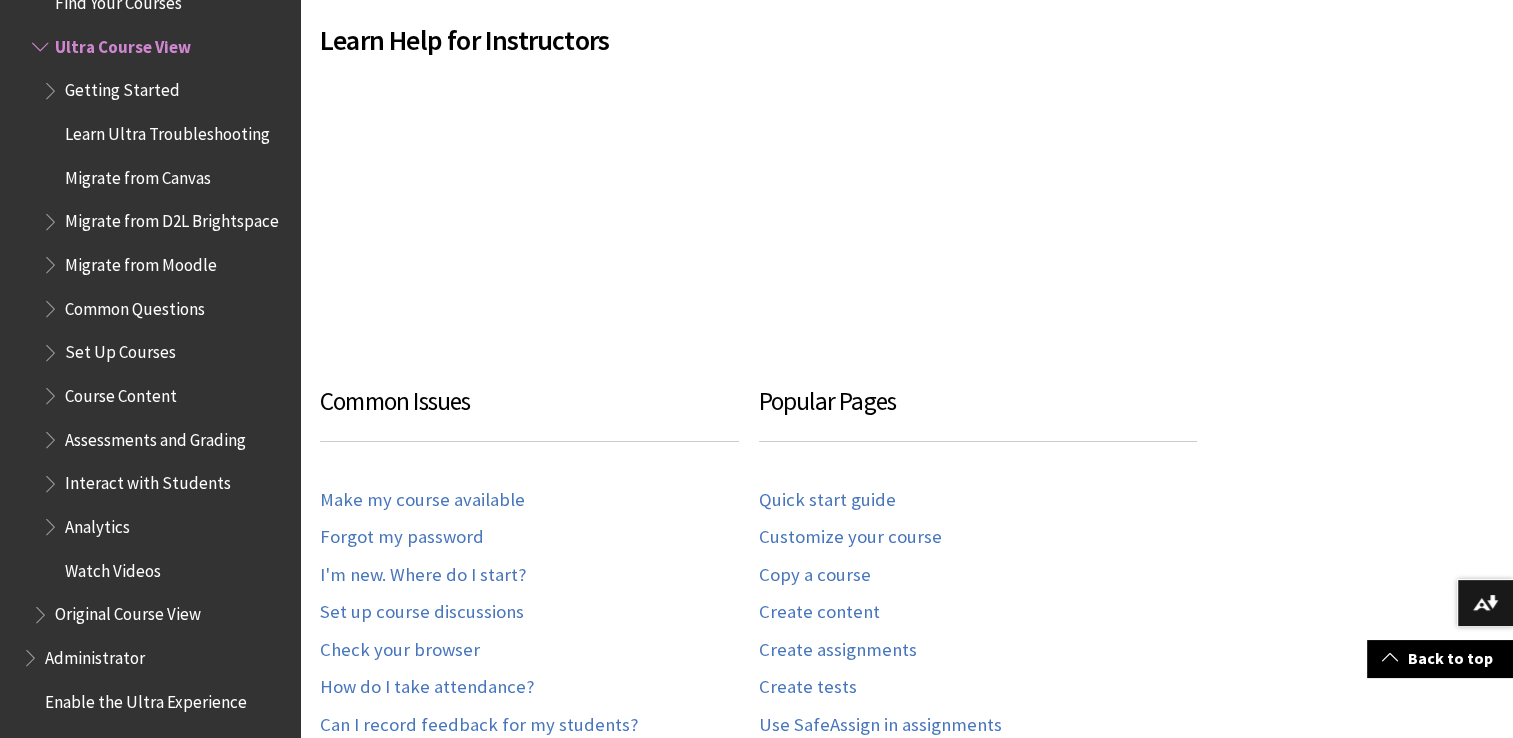 click on "Getting Started" at bounding box center (122, 87) 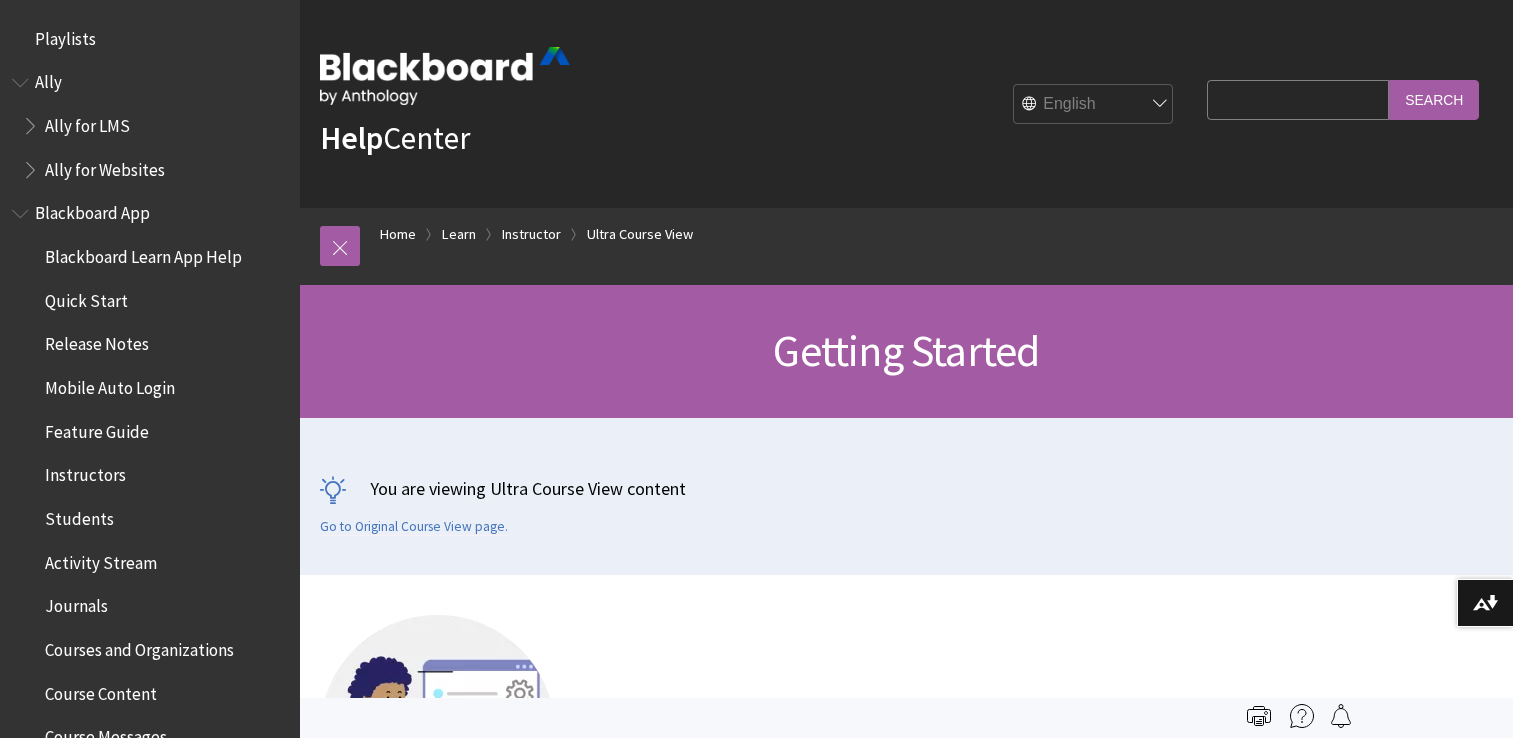 scroll, scrollTop: 0, scrollLeft: 0, axis: both 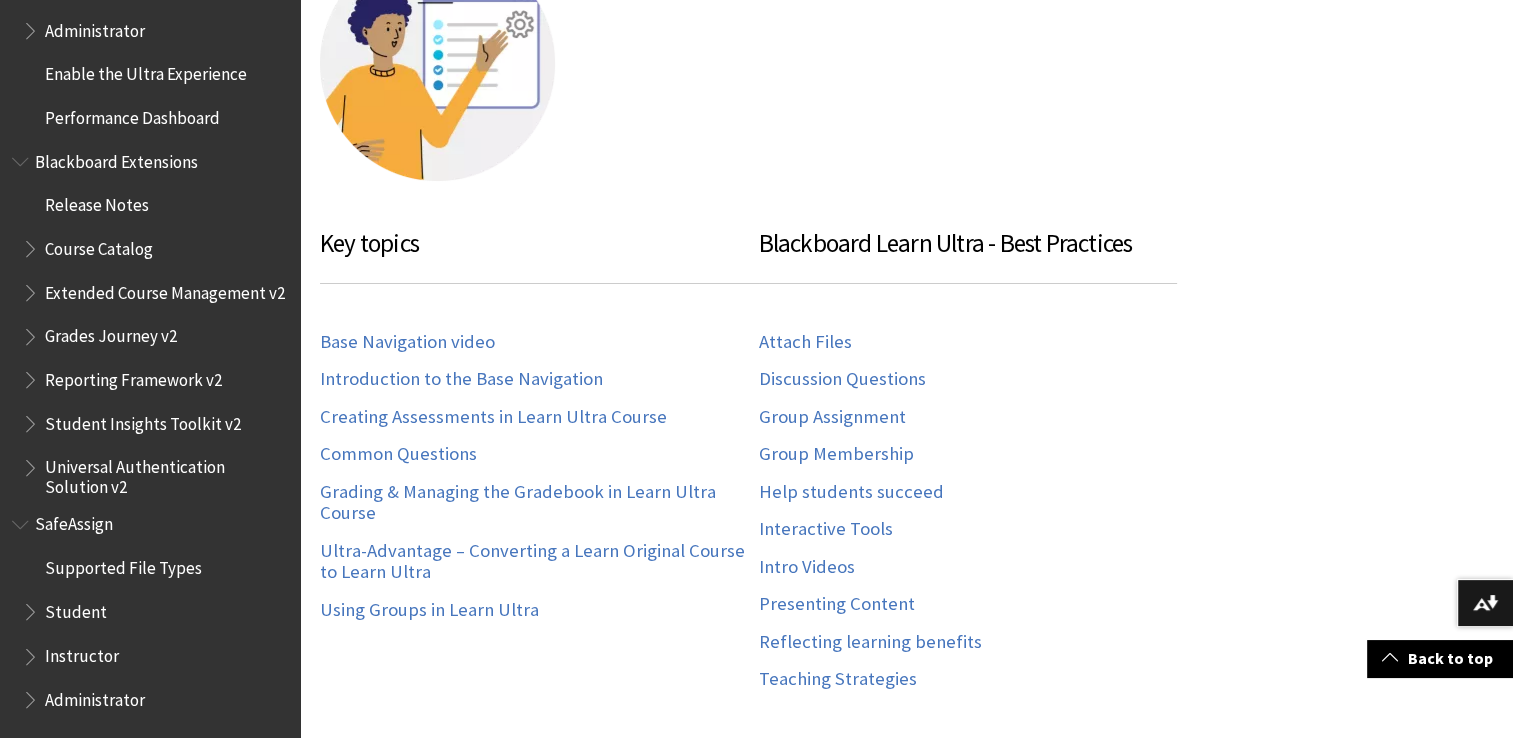 click on "Student" at bounding box center (155, 612) 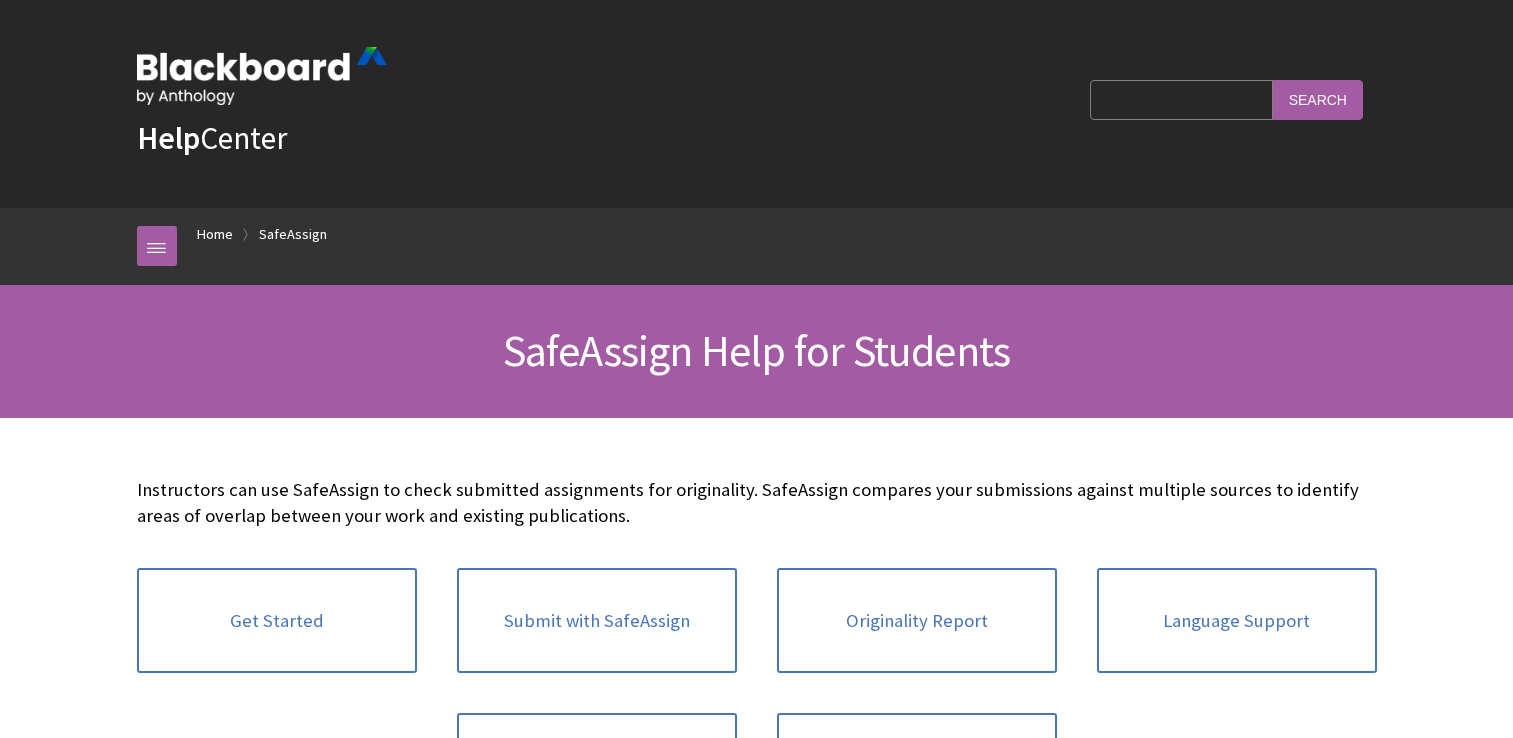 scroll, scrollTop: 0, scrollLeft: 0, axis: both 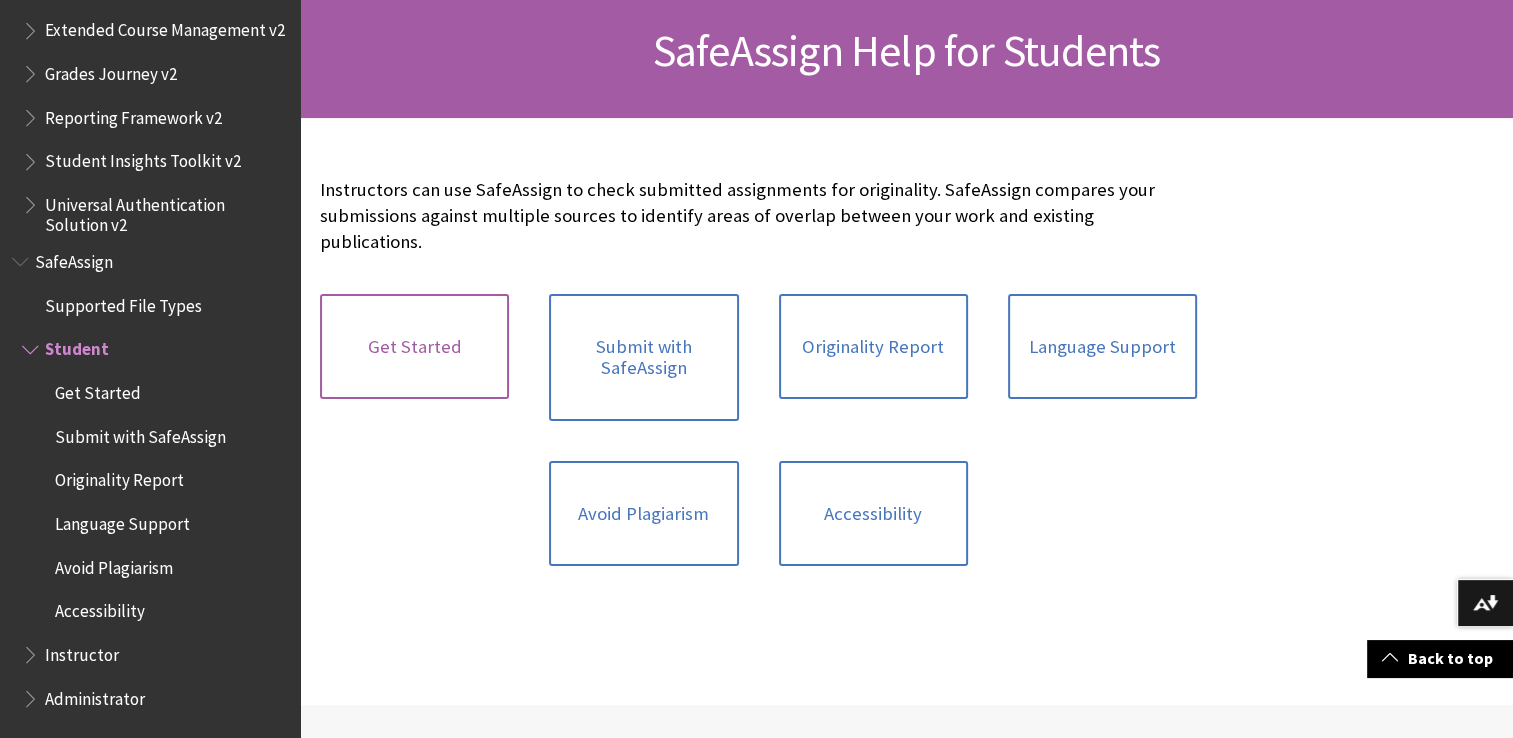 click on "Get Started" at bounding box center (414, 347) 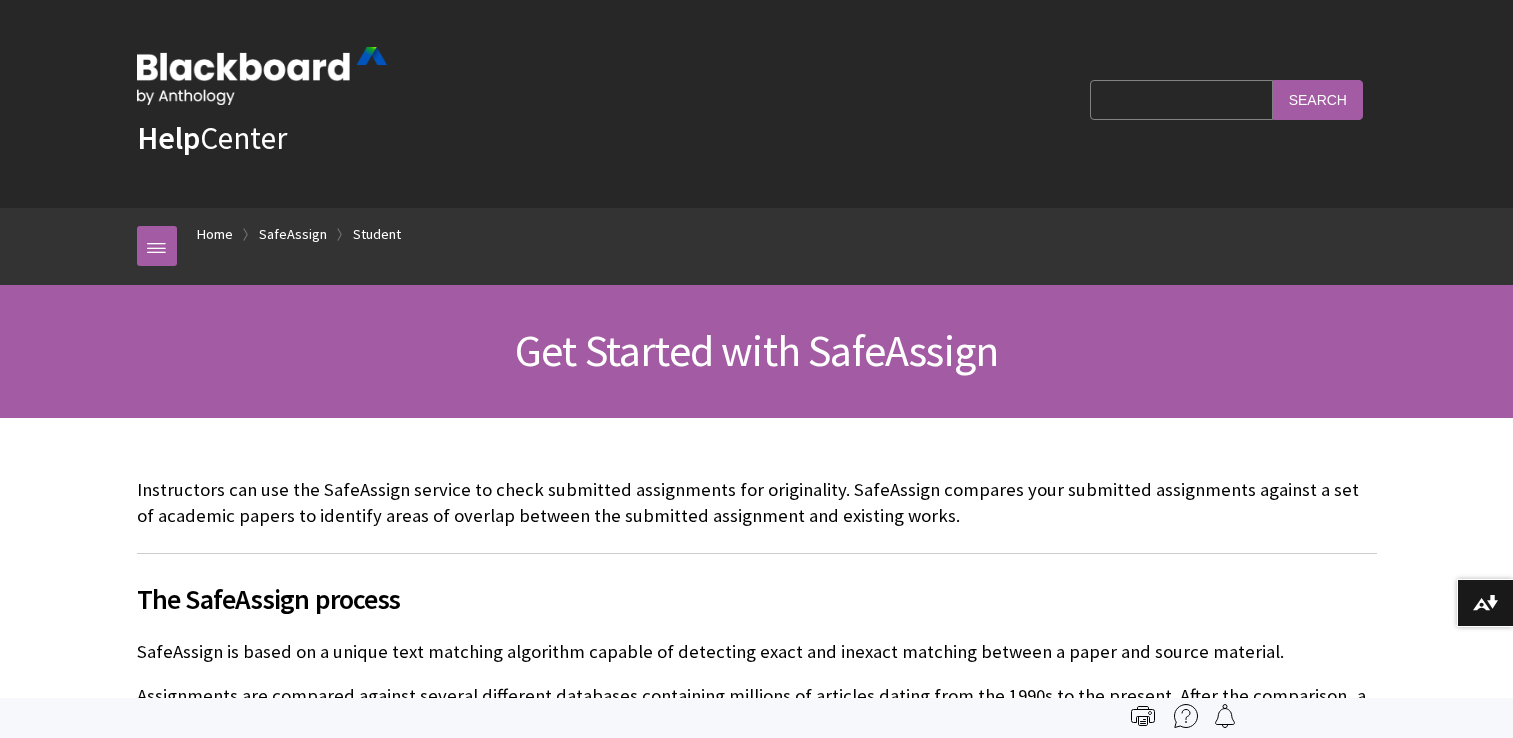 scroll, scrollTop: 0, scrollLeft: 0, axis: both 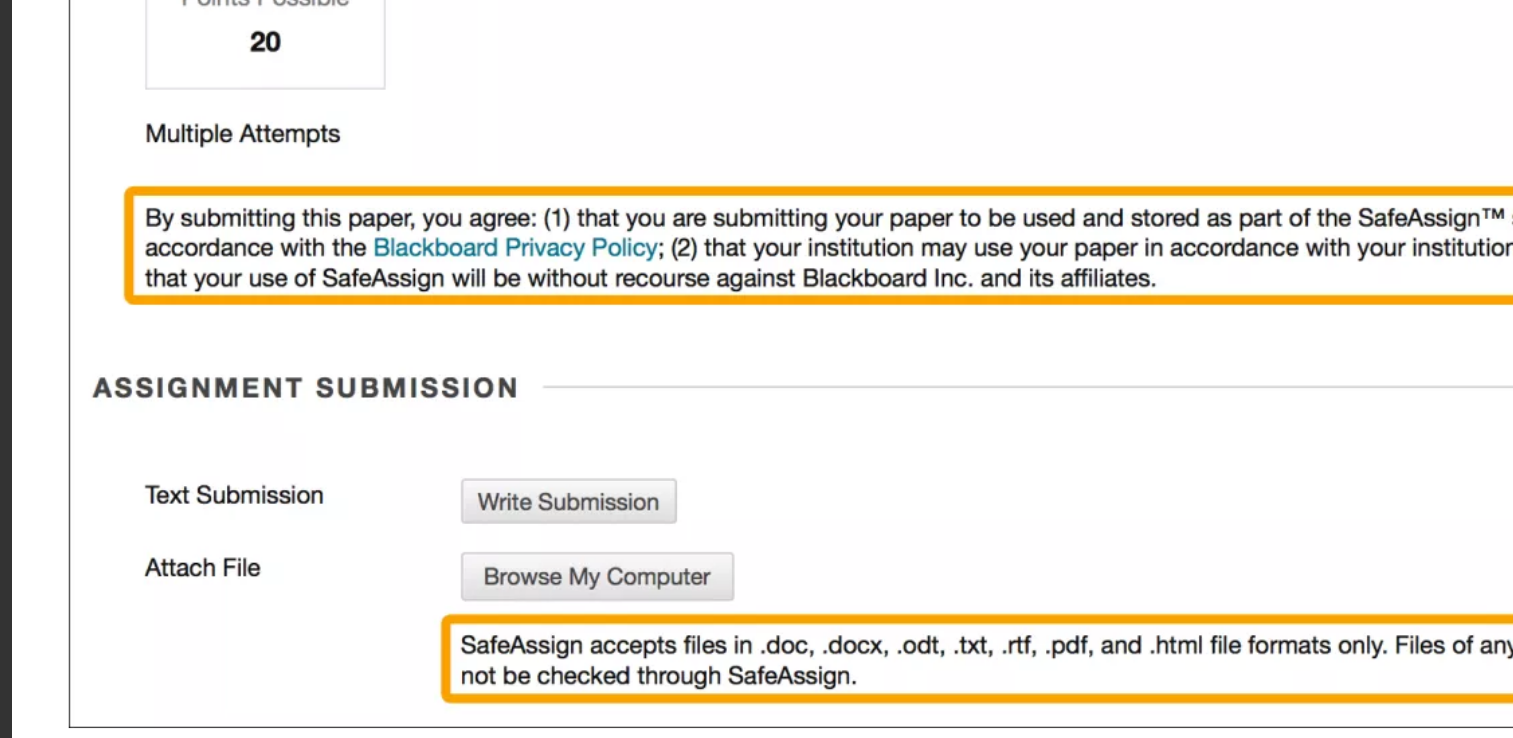 click at bounding box center [620, 286] 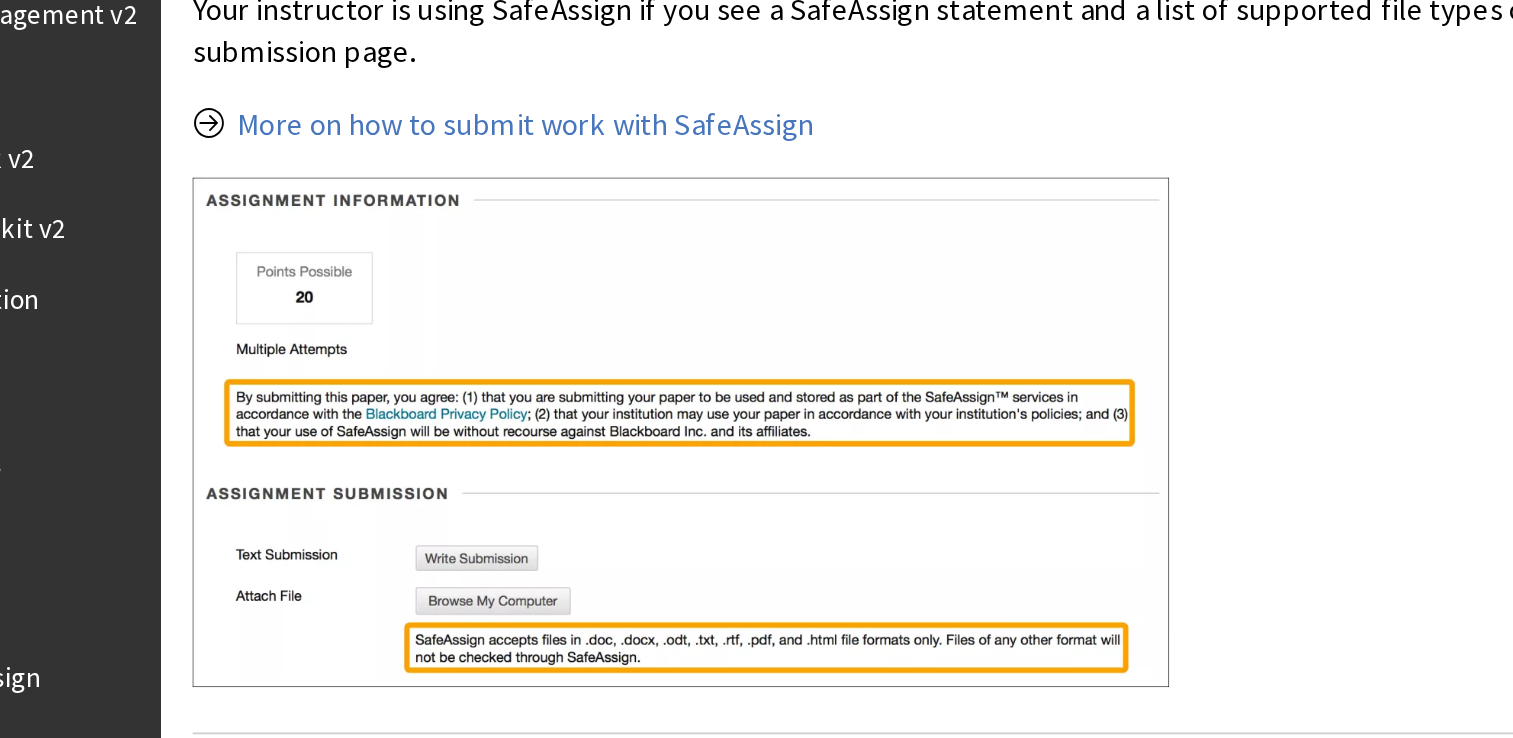 scroll, scrollTop: 819, scrollLeft: 0, axis: vertical 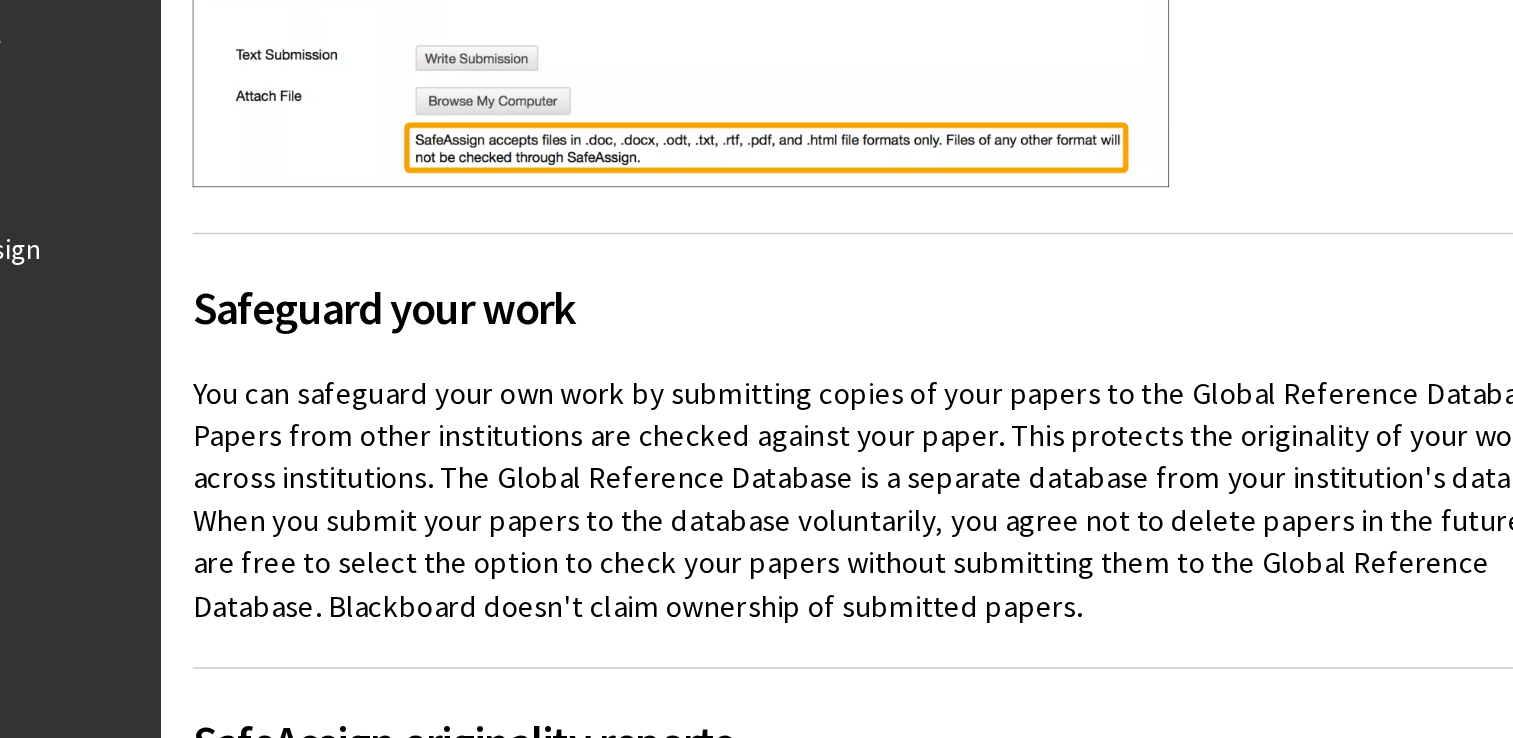 click on "You can safeguard your own work by submitting copies of your papers to the Global Reference Database. Papers from other institutions are checked against your paper. This protects the originality of your work across institutions. The Global Reference Database is a separate database from your institution's database. When you submit your papers to the database voluntarily, you agree not to delete papers in the future. You are free to select the option to check your papers without submitting them to the Global Reference Database. Blackboard doesn't claim ownership of submitted papers." at bounding box center (758, 591) 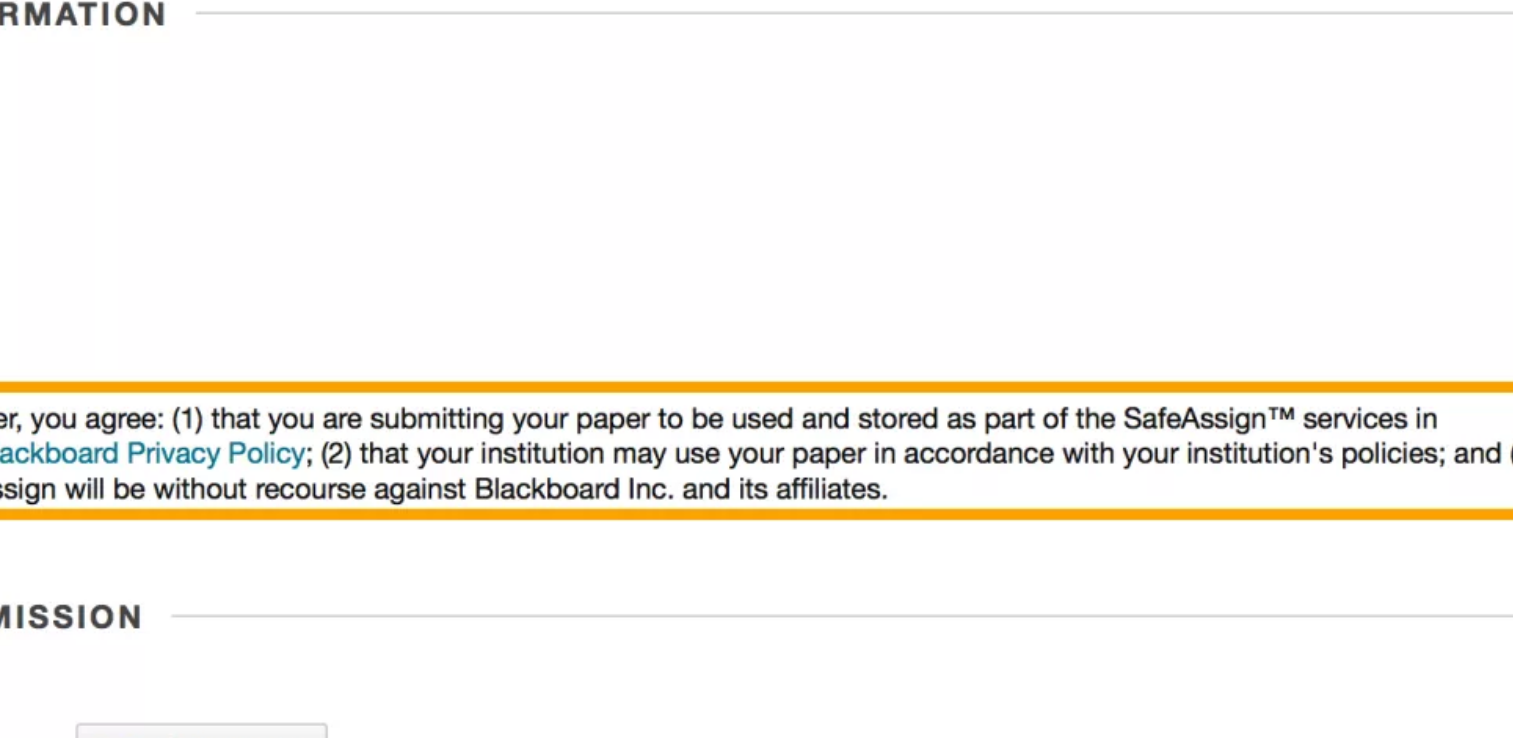 scroll, scrollTop: 810, scrollLeft: 0, axis: vertical 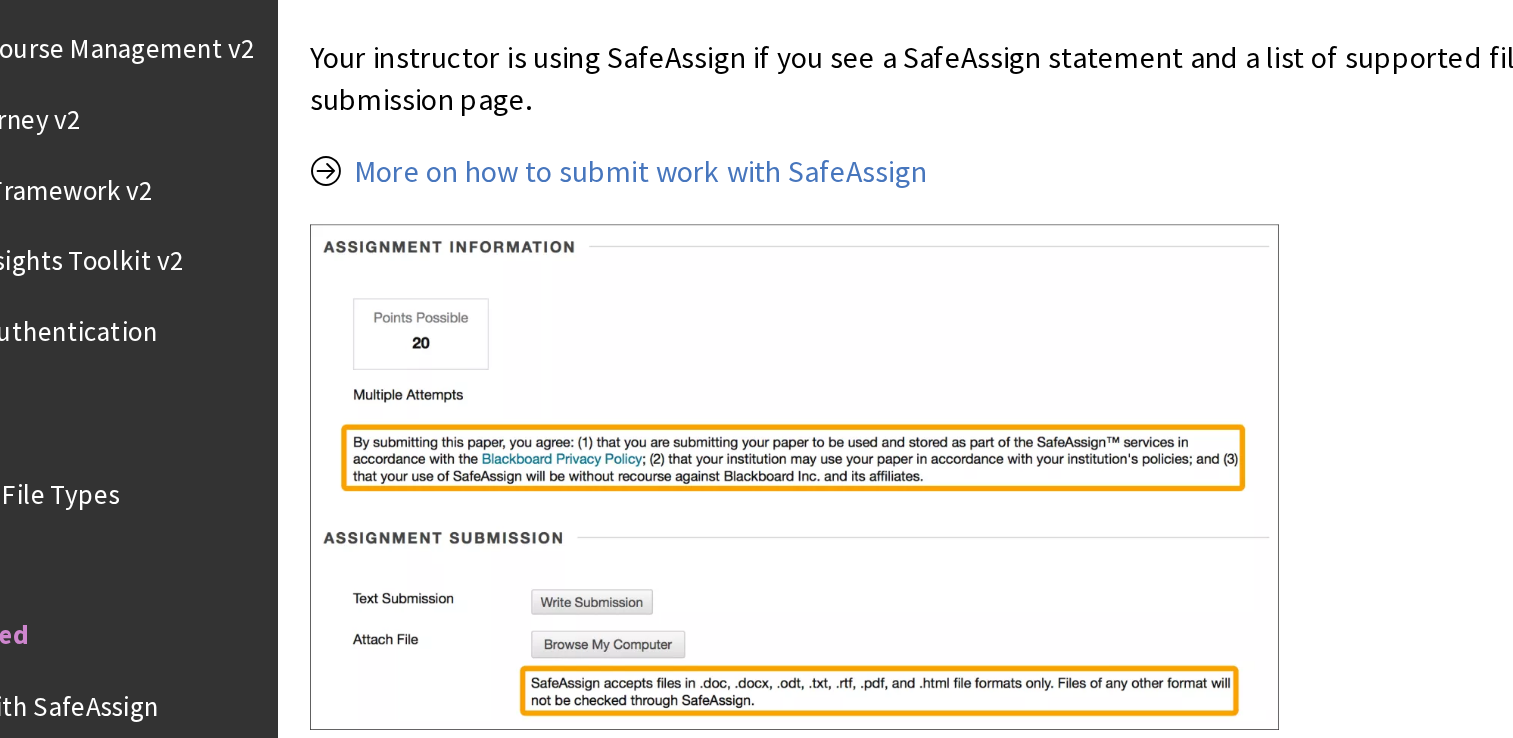 click at bounding box center [620, 295] 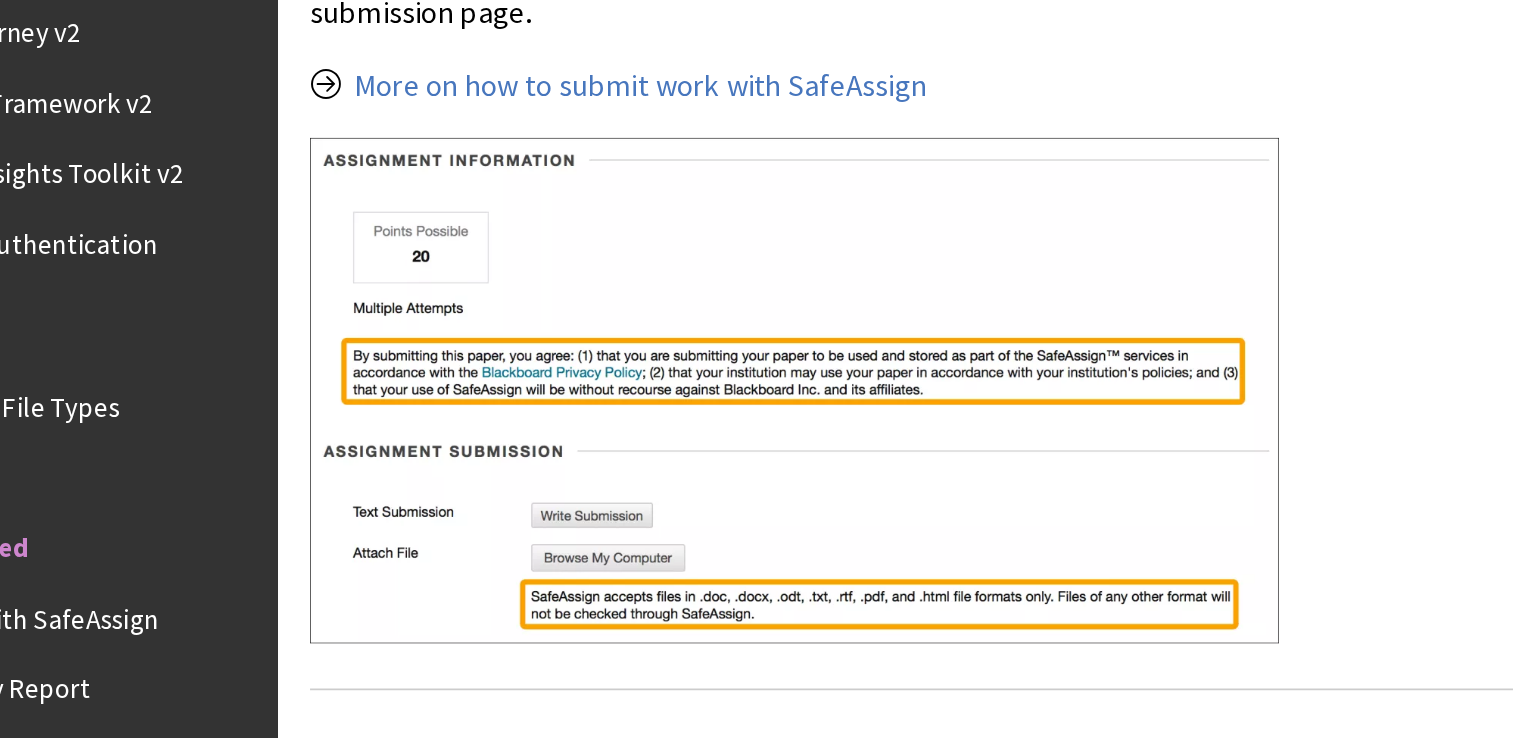 scroll, scrollTop: 810, scrollLeft: 0, axis: vertical 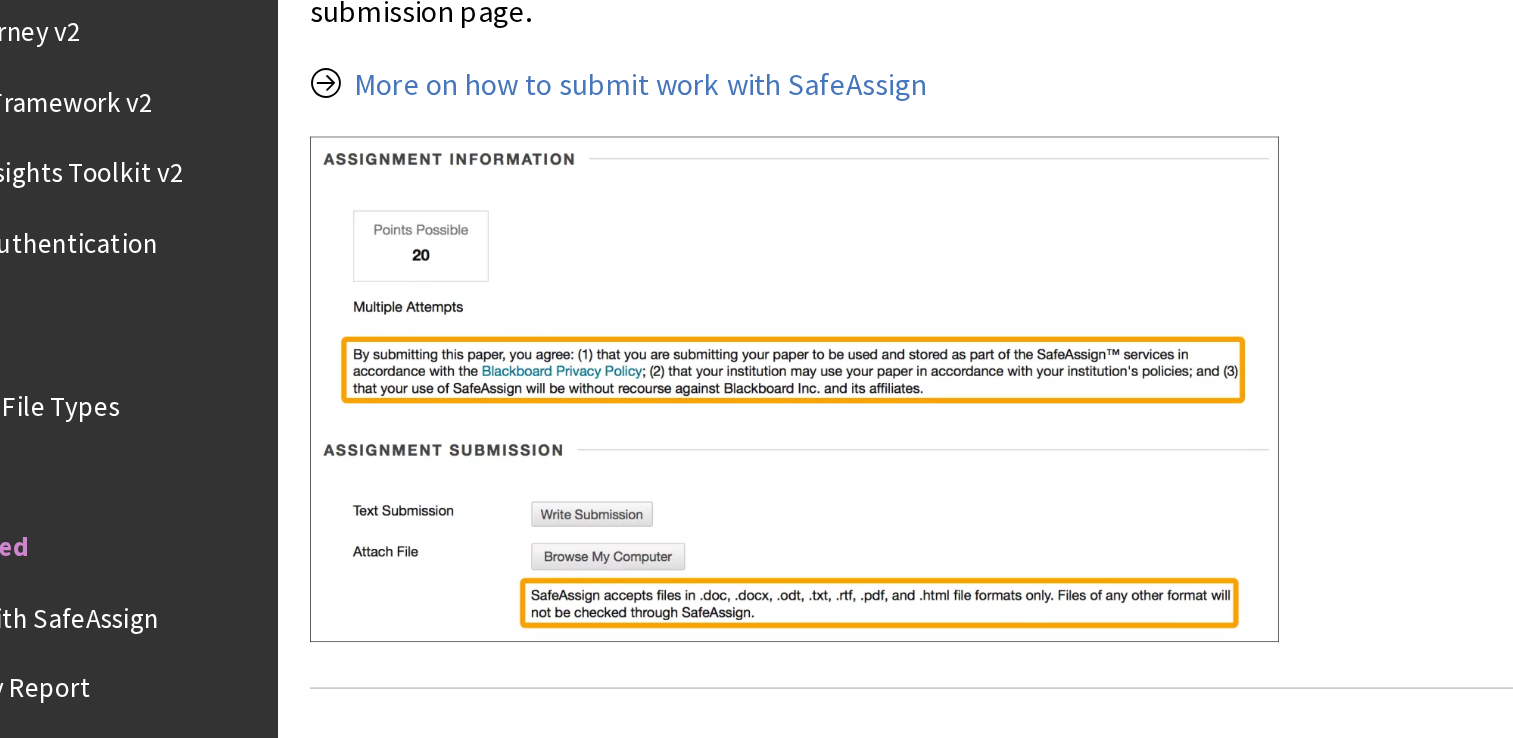 click at bounding box center (620, 295) 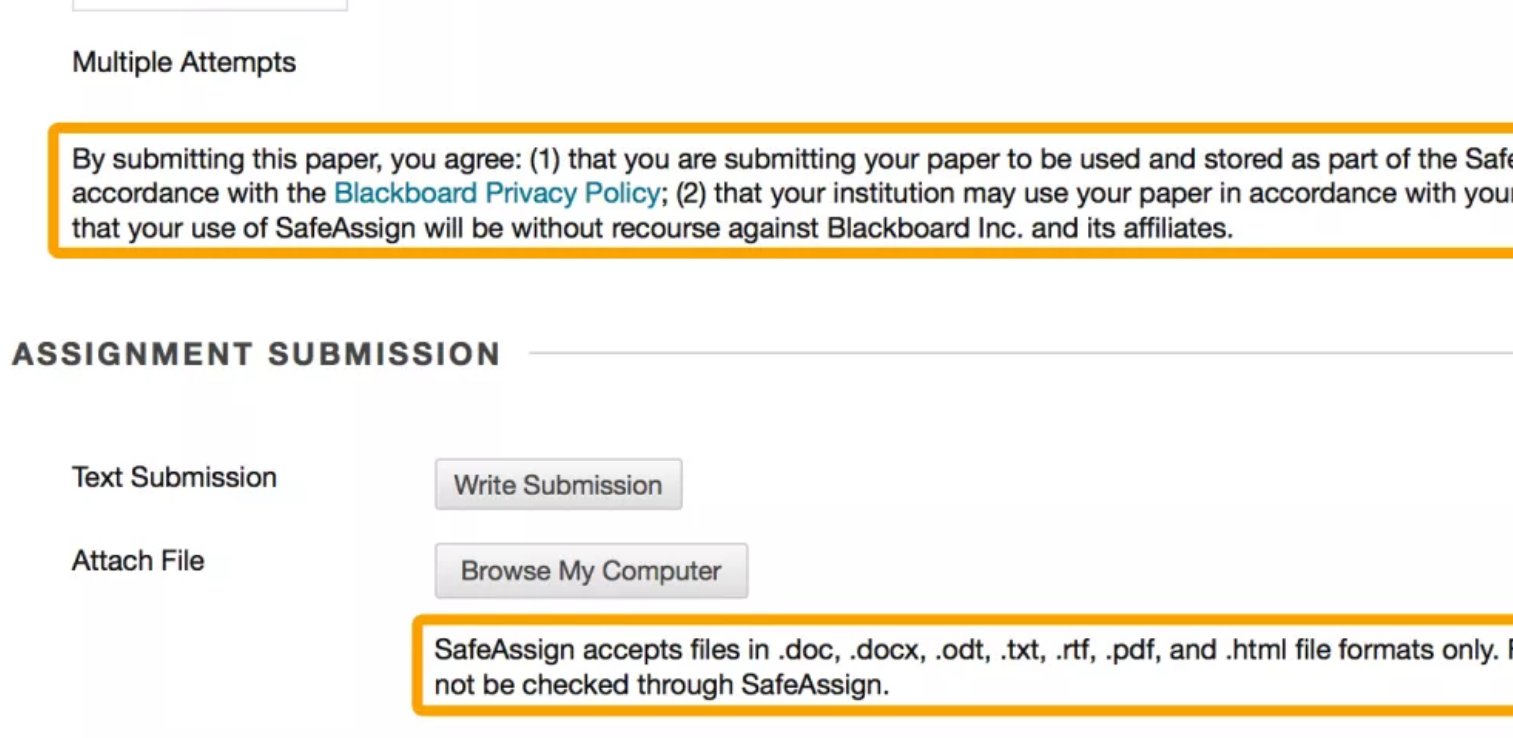 scroll, scrollTop: 810, scrollLeft: 0, axis: vertical 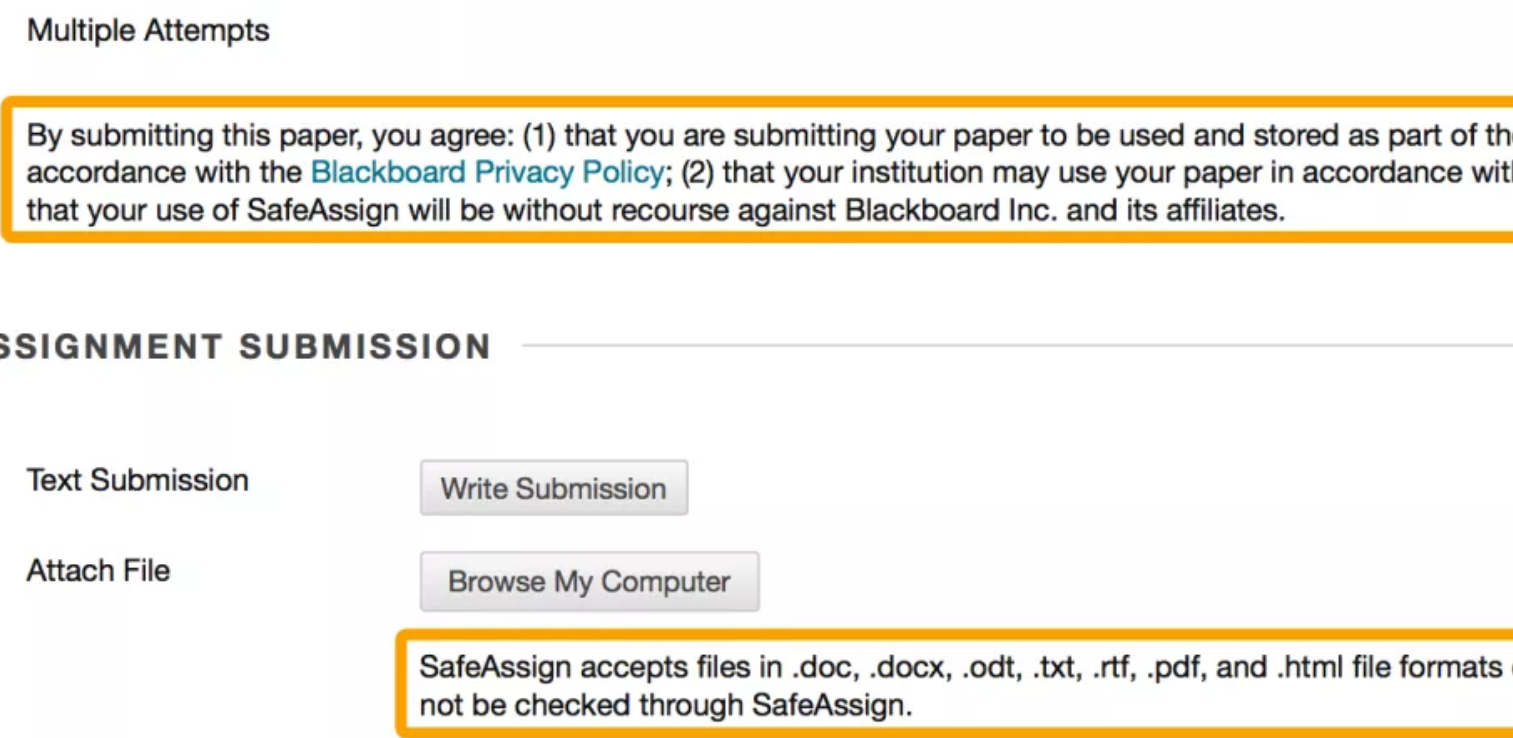 click at bounding box center [620, 295] 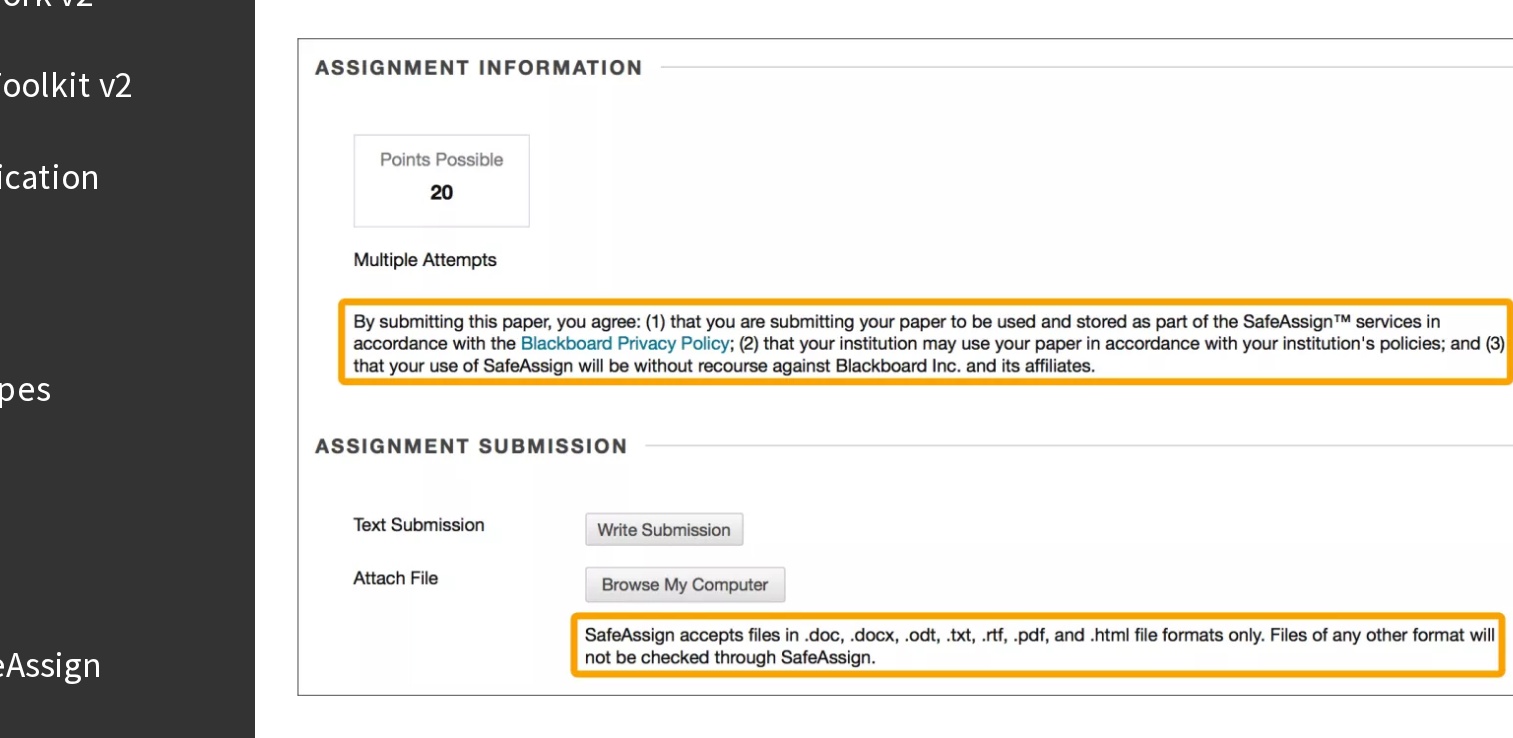 scroll, scrollTop: 810, scrollLeft: 0, axis: vertical 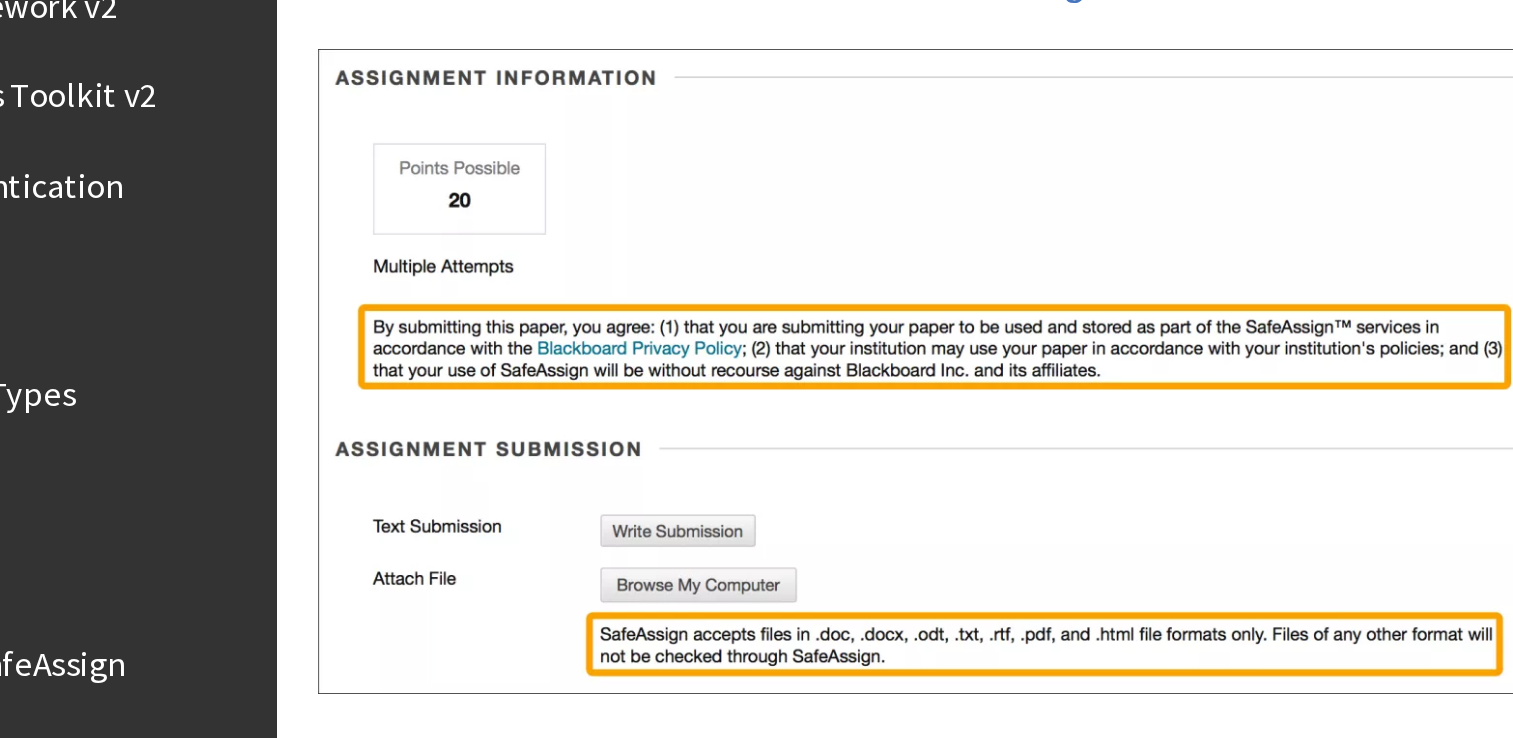 click at bounding box center (620, 295) 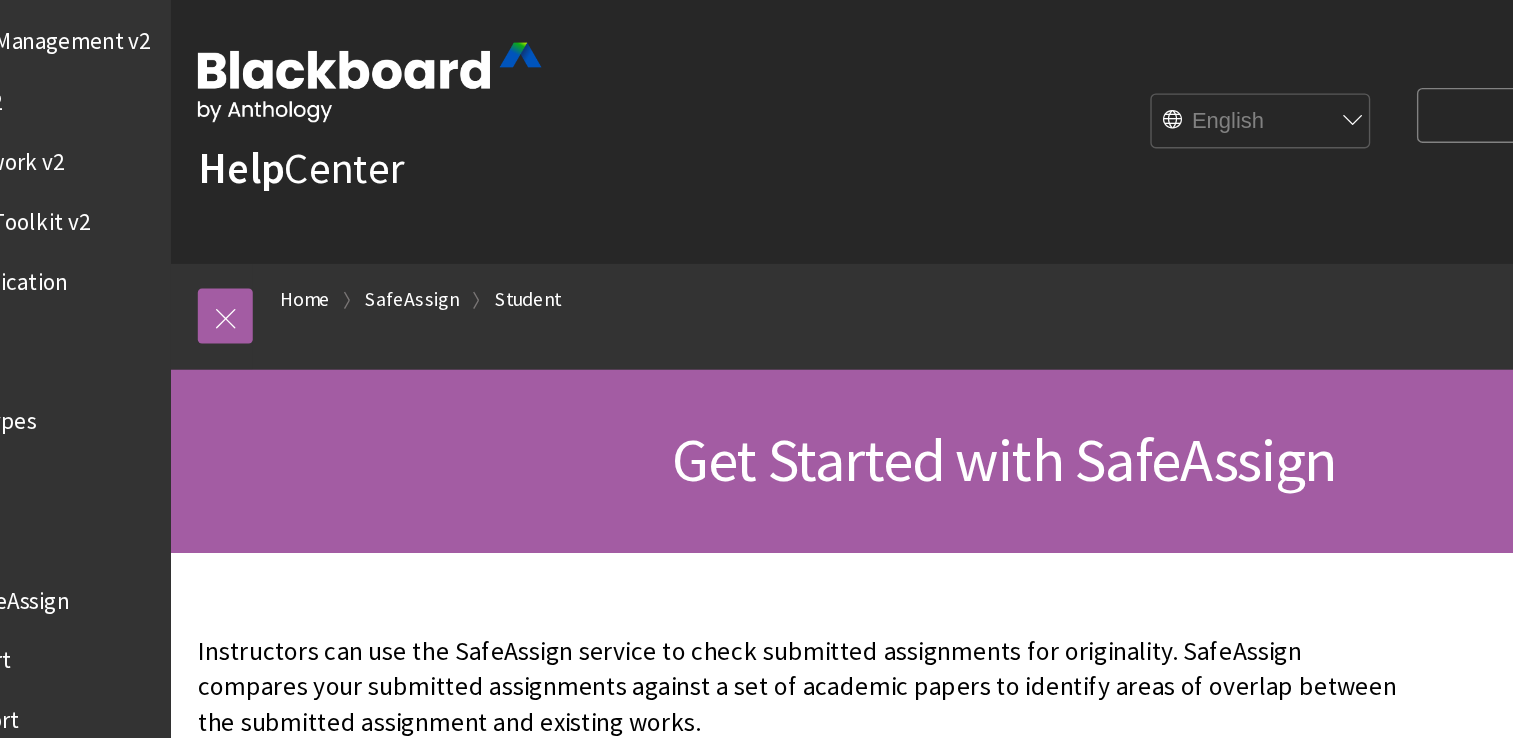 scroll, scrollTop: 0, scrollLeft: 0, axis: both 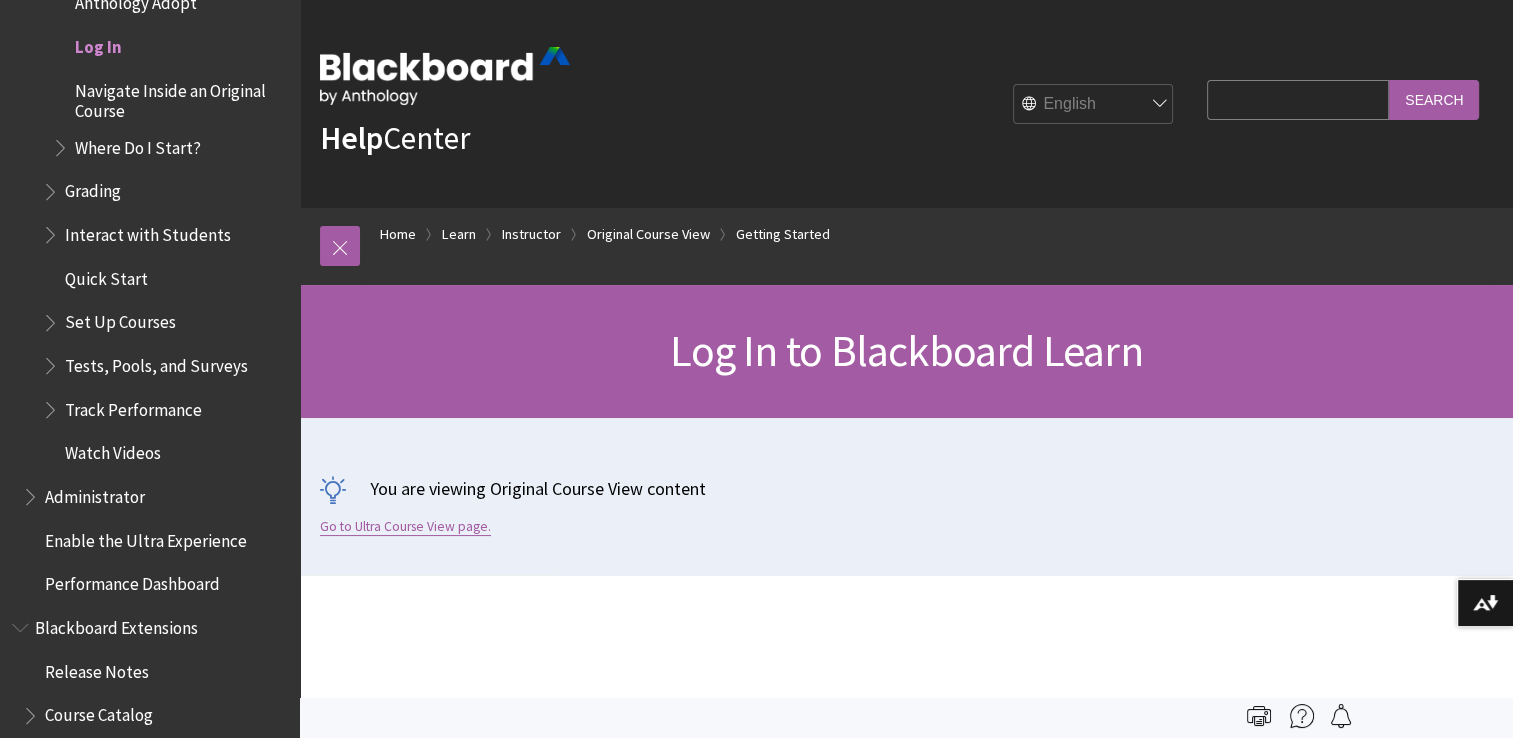 click on "Go to Ultra Course View page." at bounding box center (405, 527) 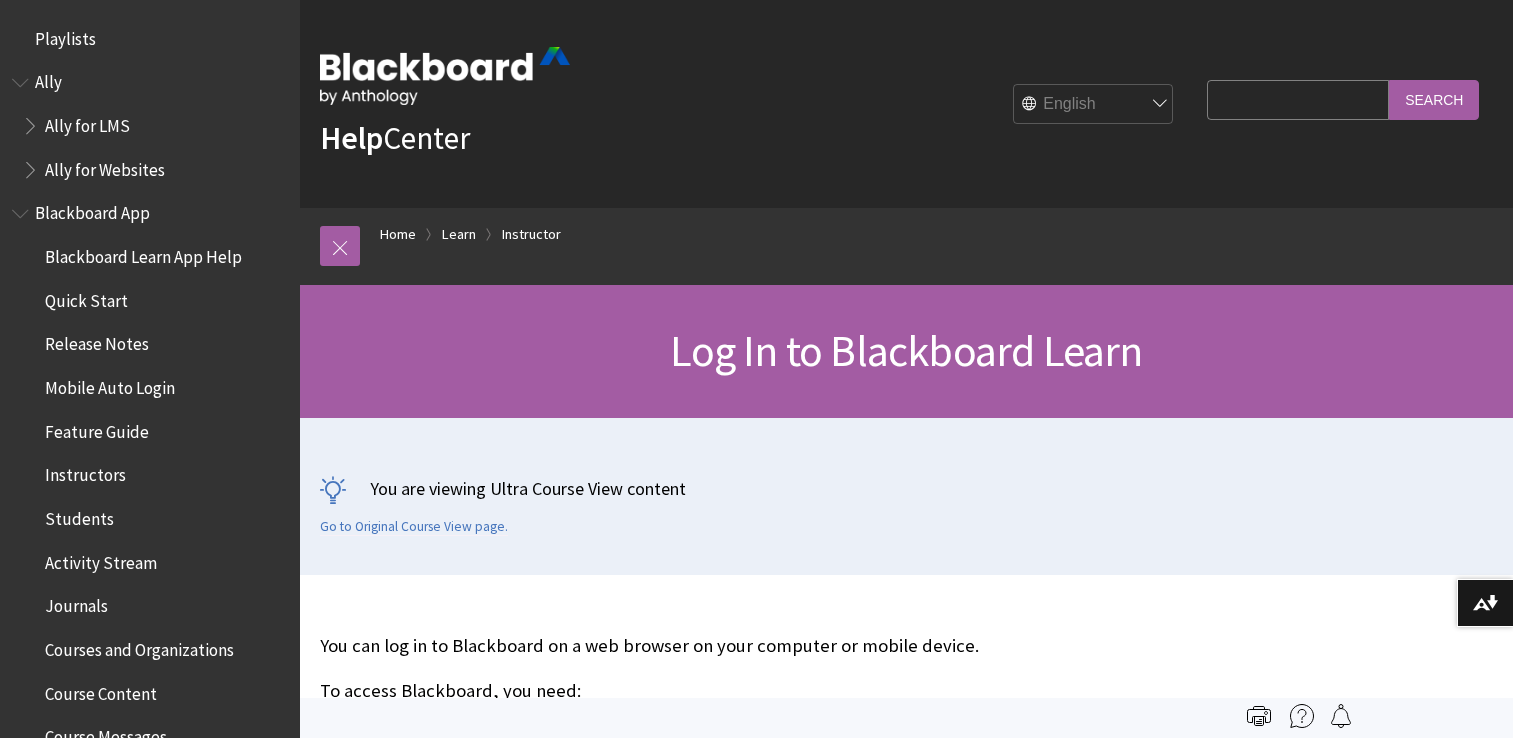 scroll, scrollTop: 0, scrollLeft: 0, axis: both 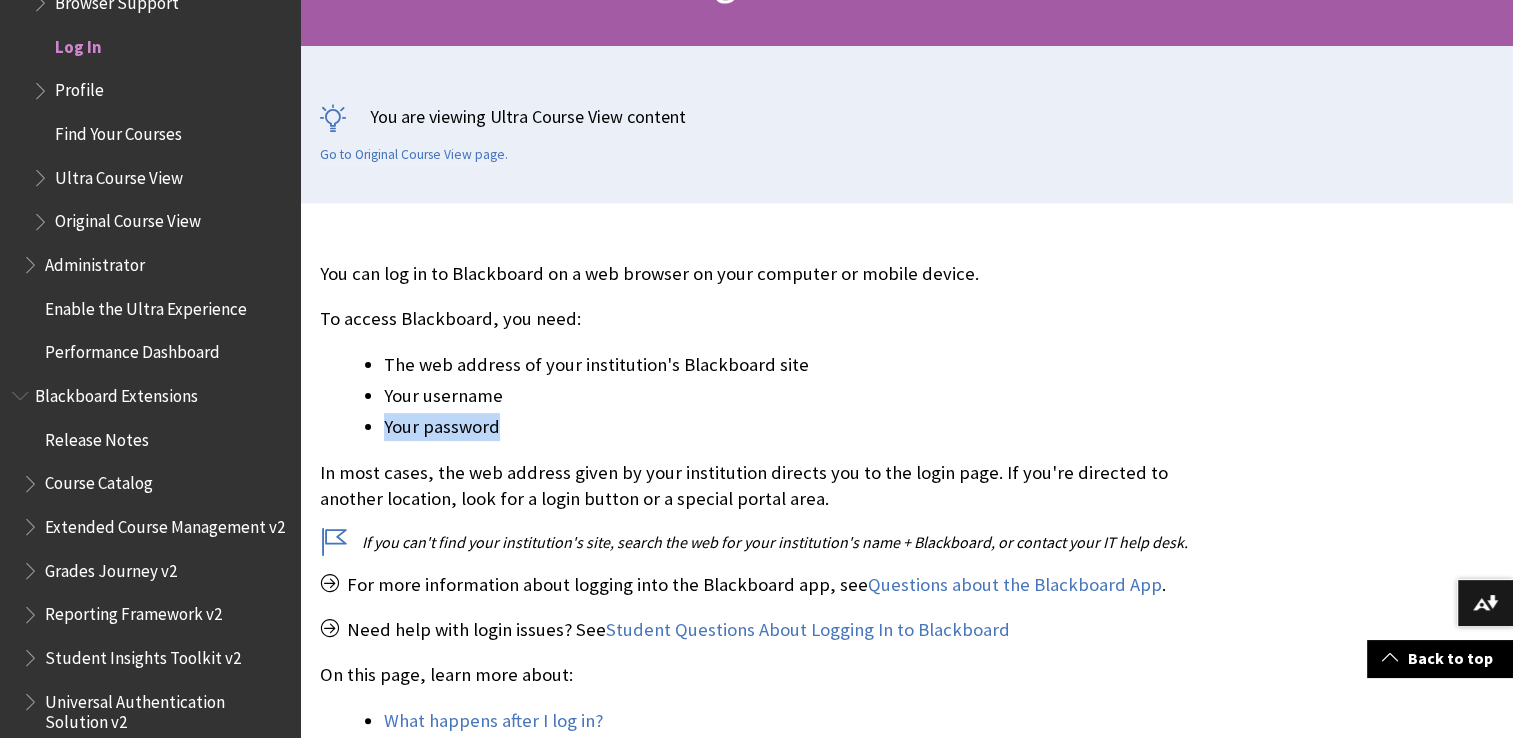 drag, startPoint x: 548, startPoint y: 406, endPoint x: 541, endPoint y: 419, distance: 14.764823 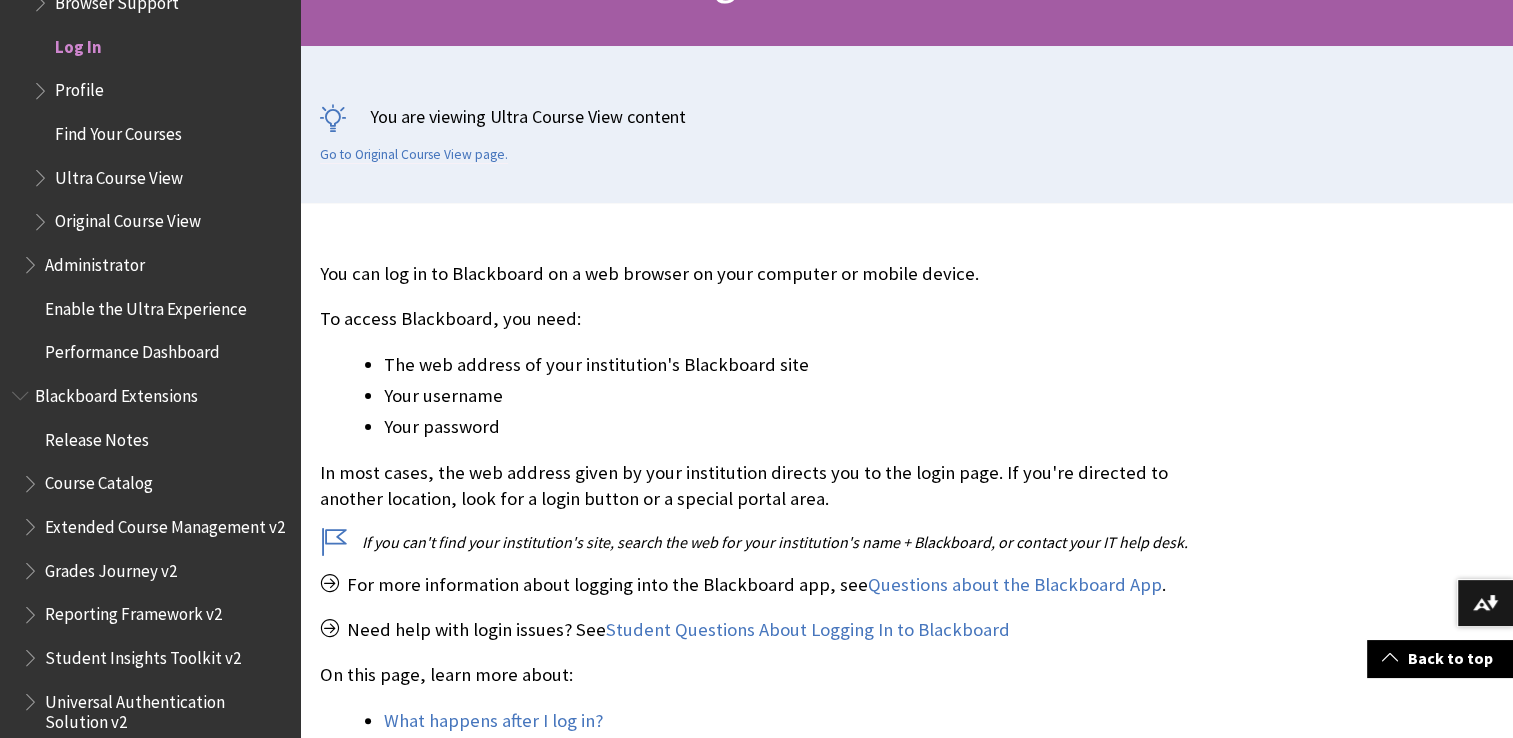 click on "Log In" at bounding box center (160, 47) 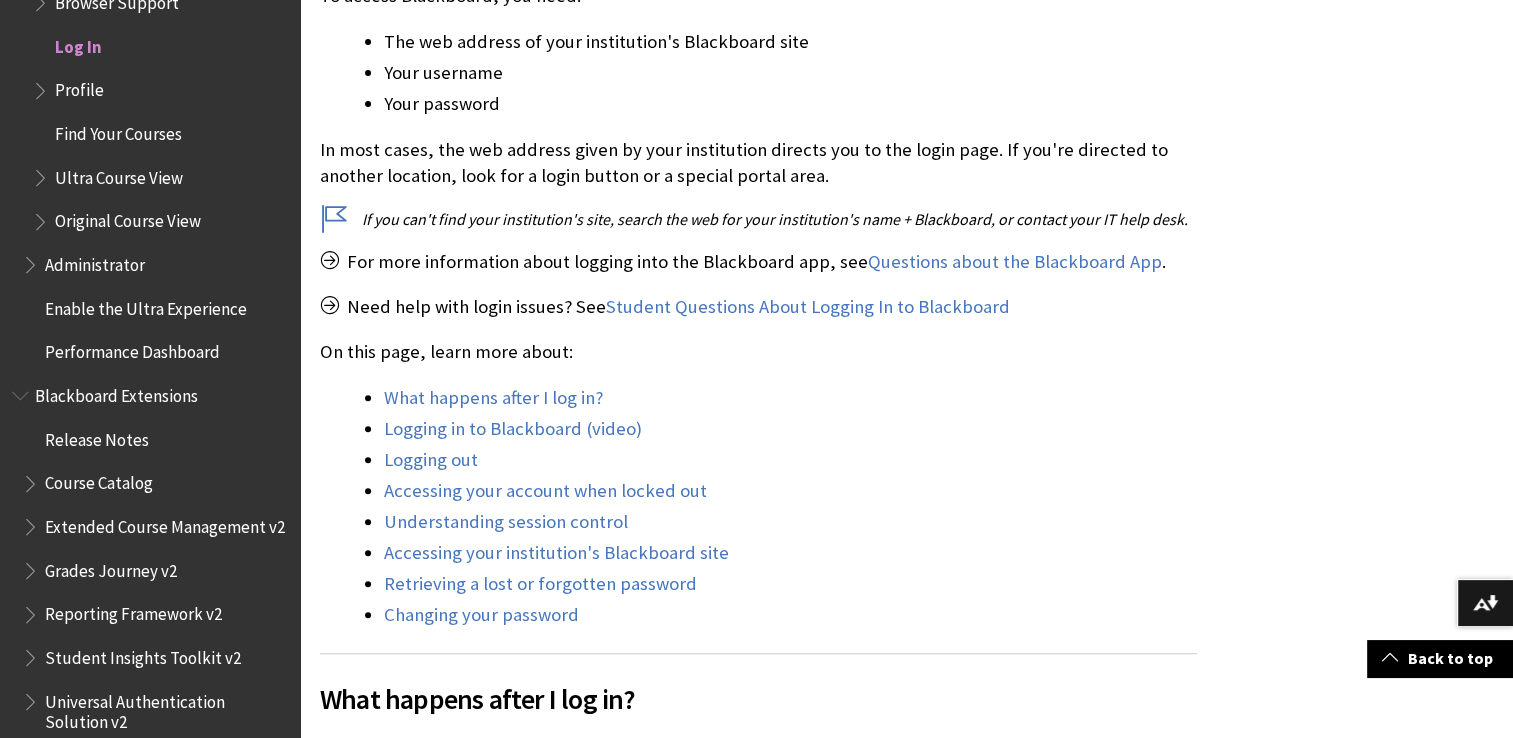 scroll, scrollTop: 698, scrollLeft: 0, axis: vertical 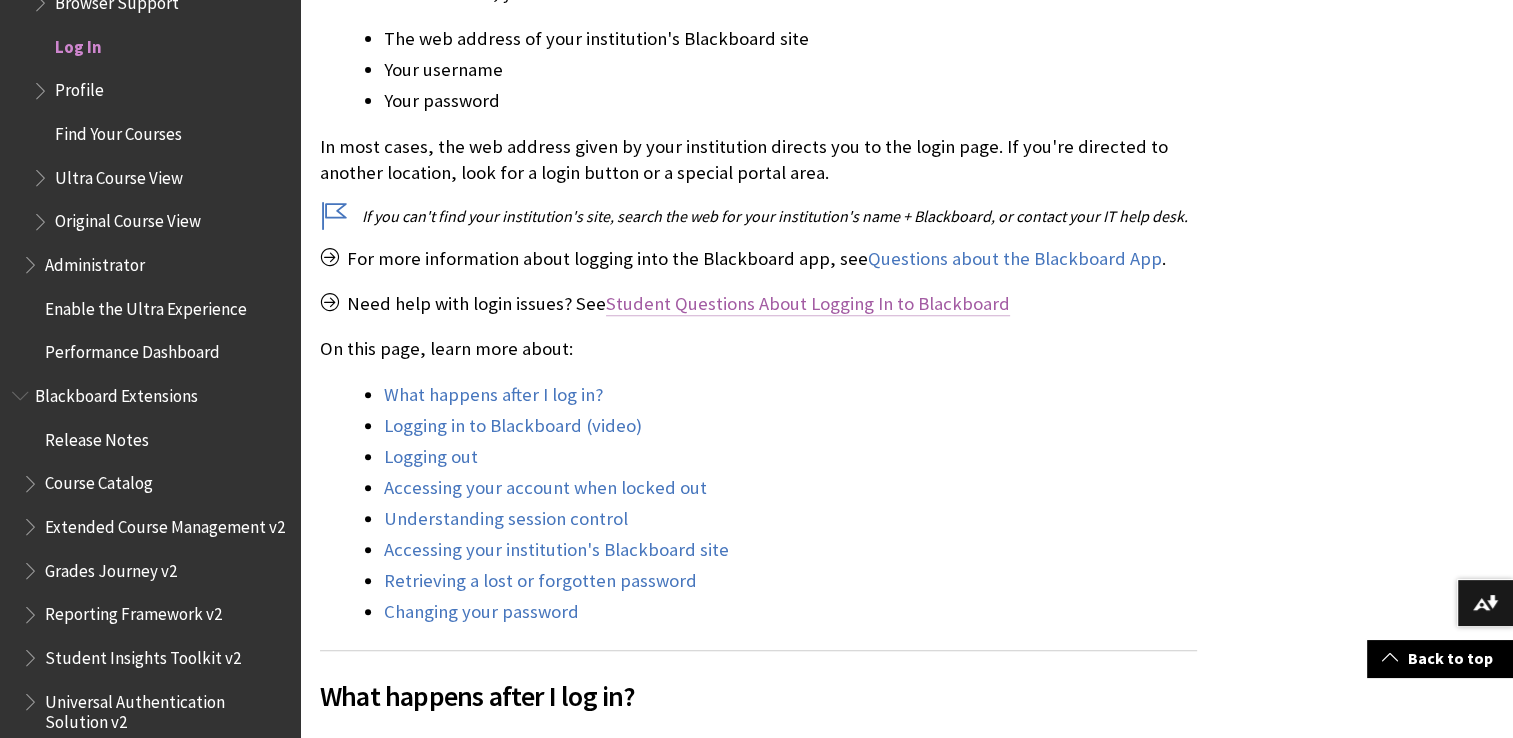 click on "Student Questions About Logging In to Blackboard" at bounding box center [808, 303] 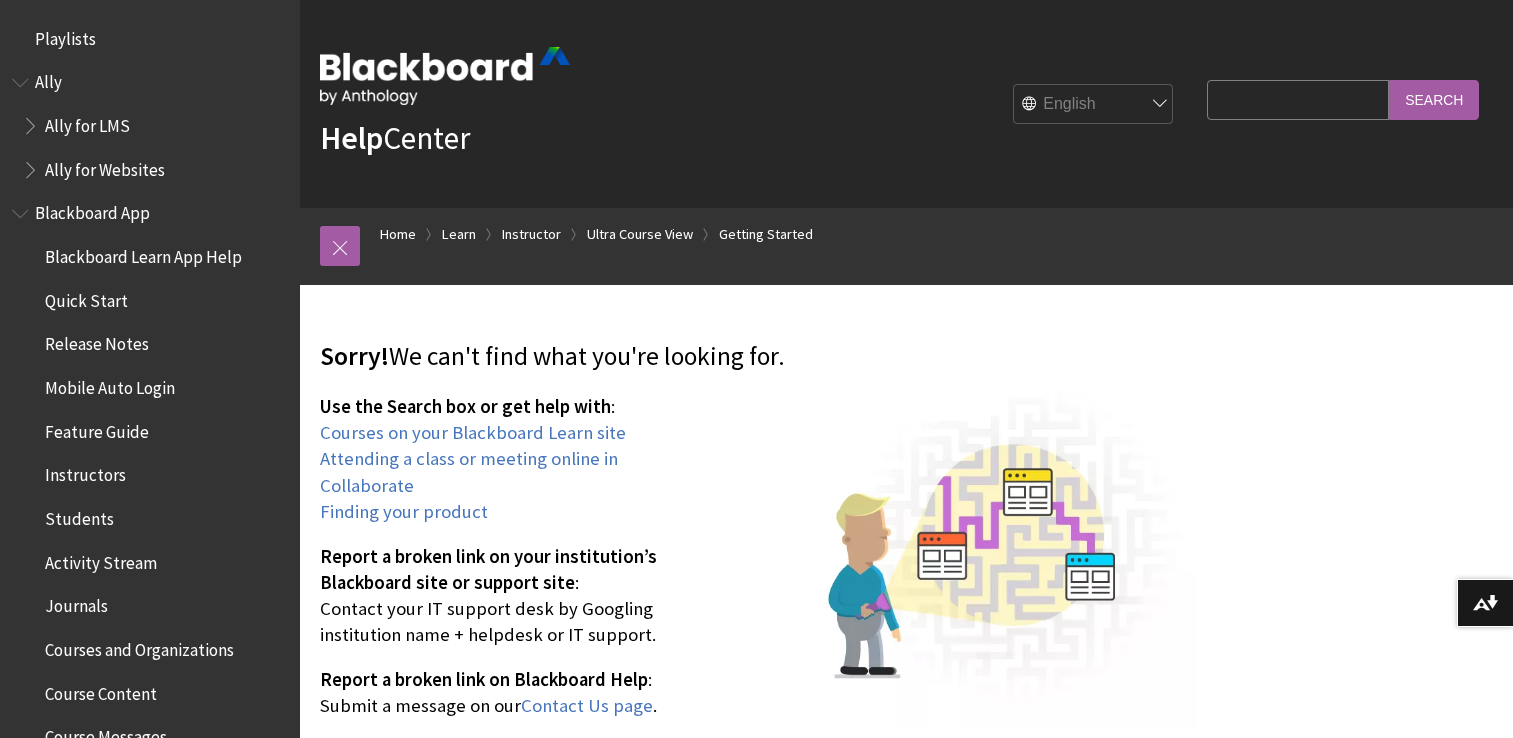 scroll, scrollTop: 0, scrollLeft: 0, axis: both 